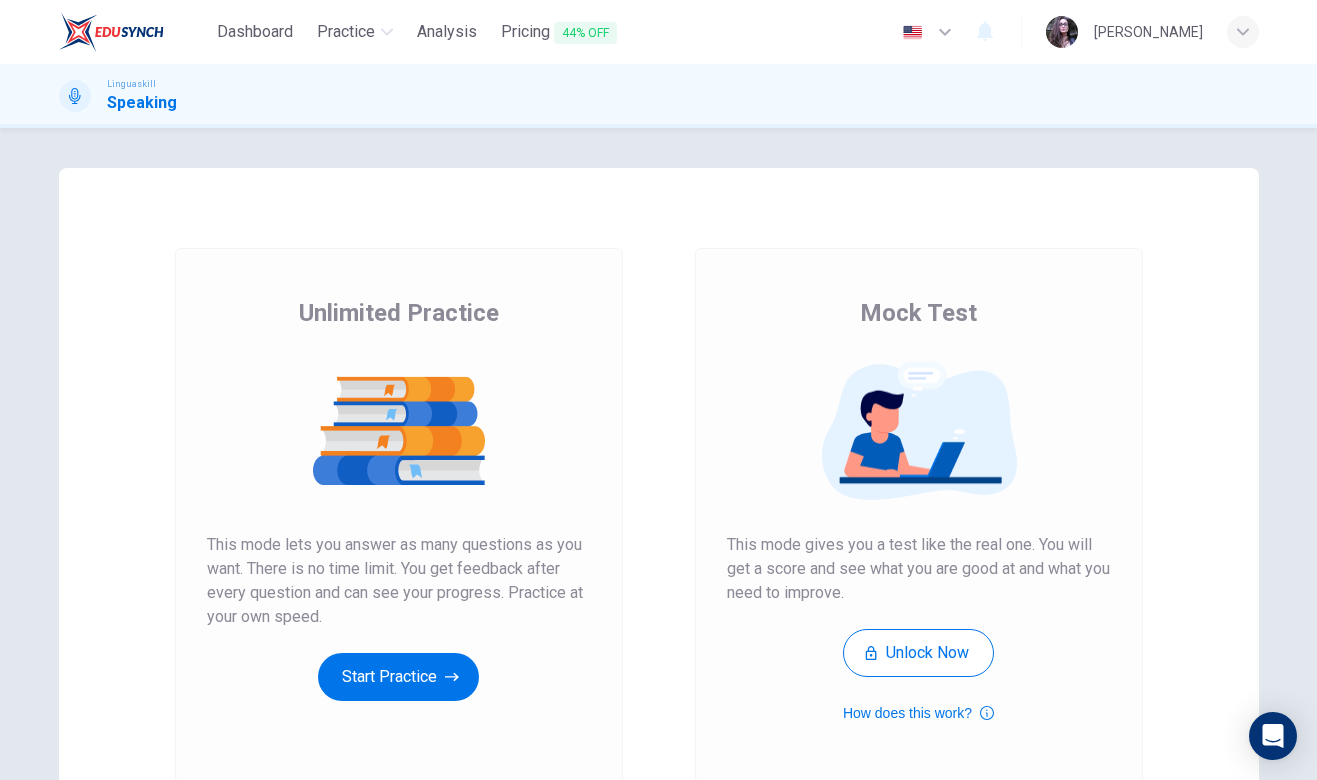 scroll, scrollTop: 0, scrollLeft: 0, axis: both 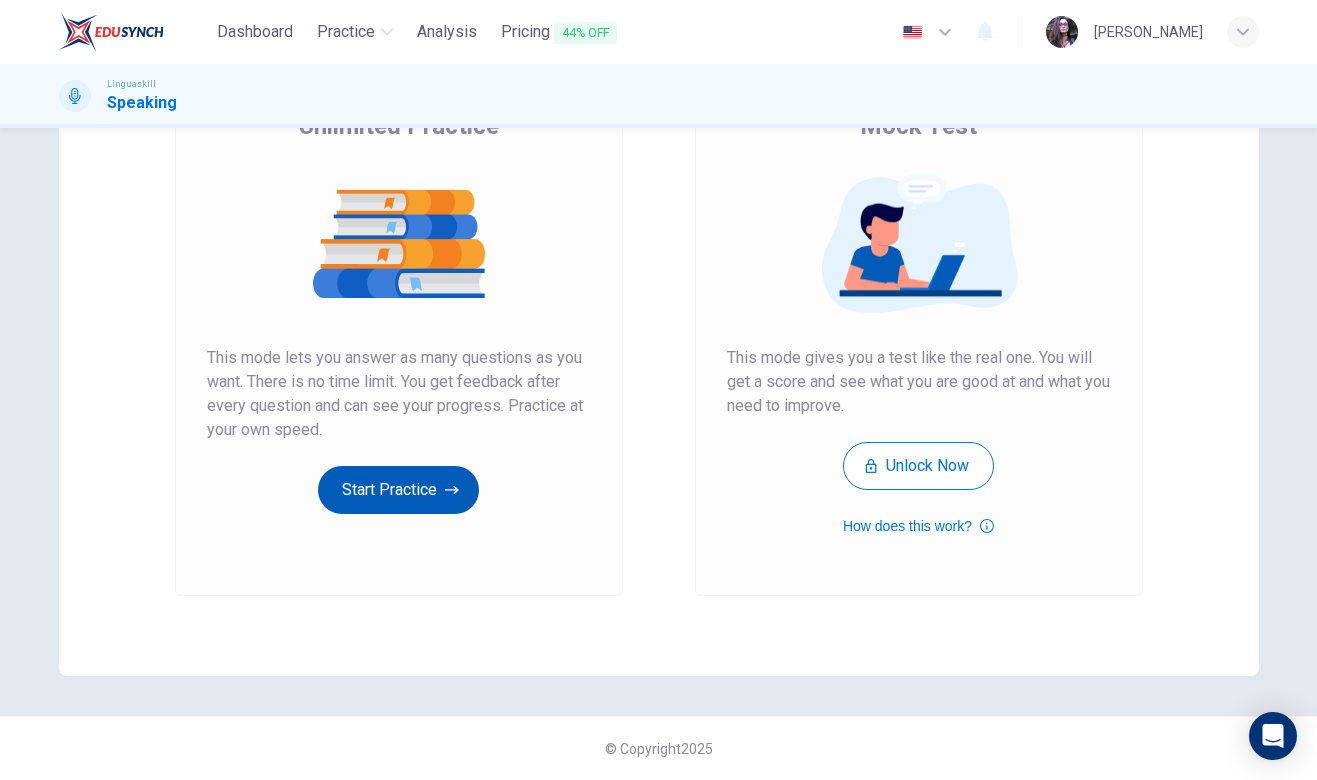 click on "Start Practice" at bounding box center [398, 490] 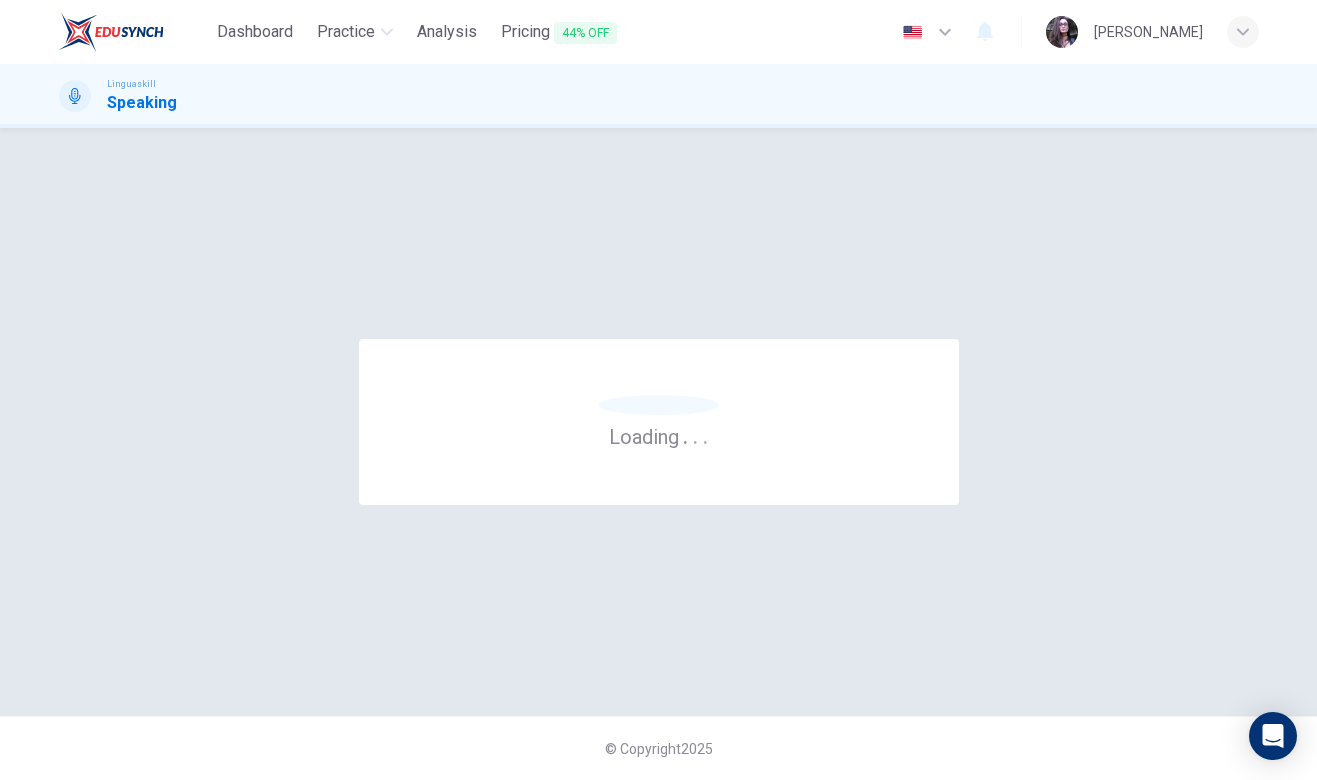 scroll, scrollTop: 0, scrollLeft: 0, axis: both 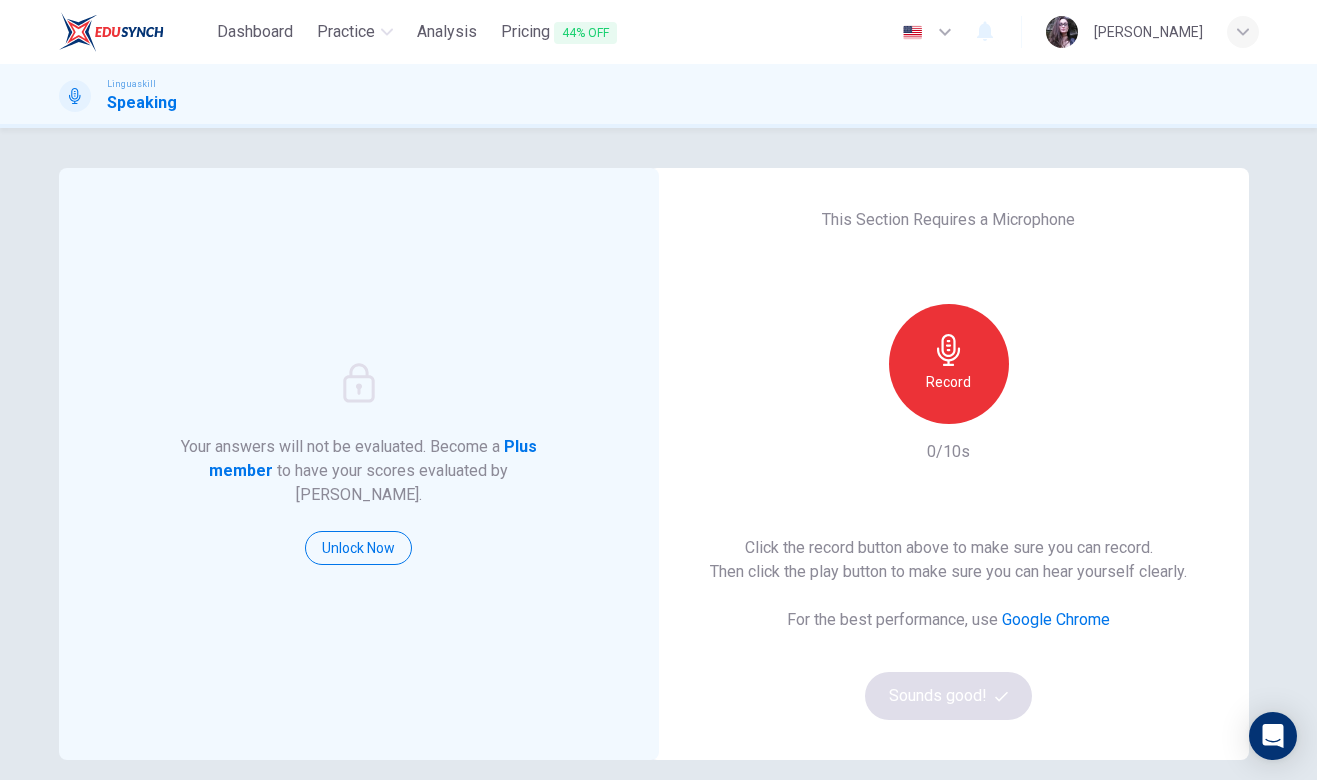 click on "Record" at bounding box center [948, 382] 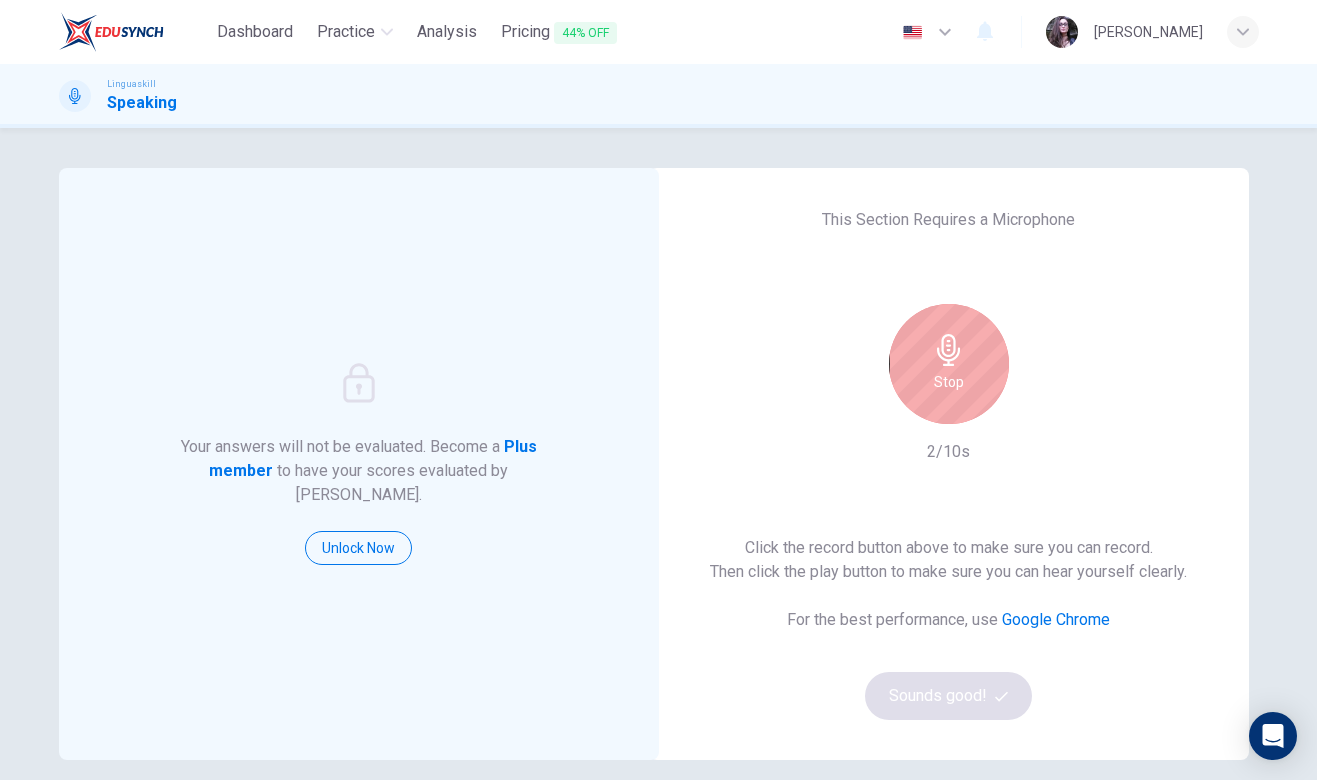 click on "Stop" at bounding box center [949, 382] 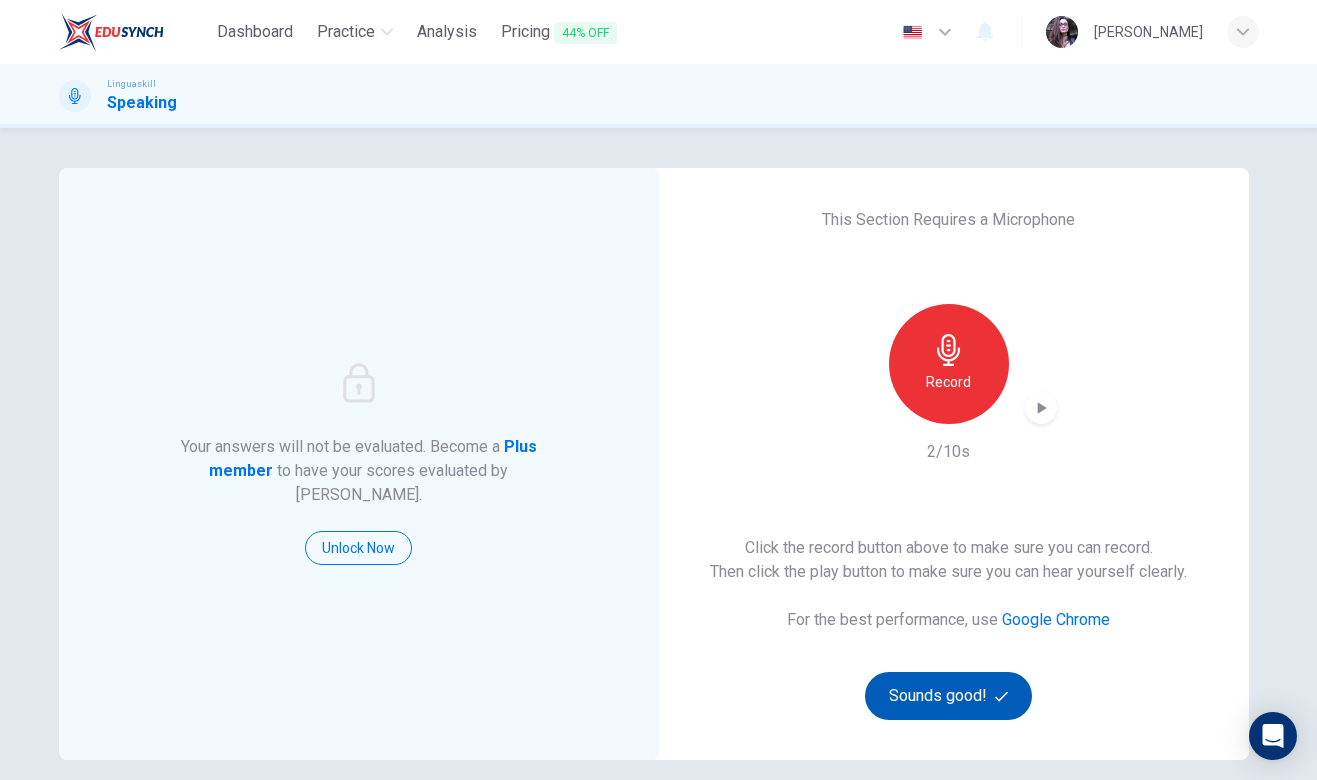 click on "Sounds good!" at bounding box center [949, 696] 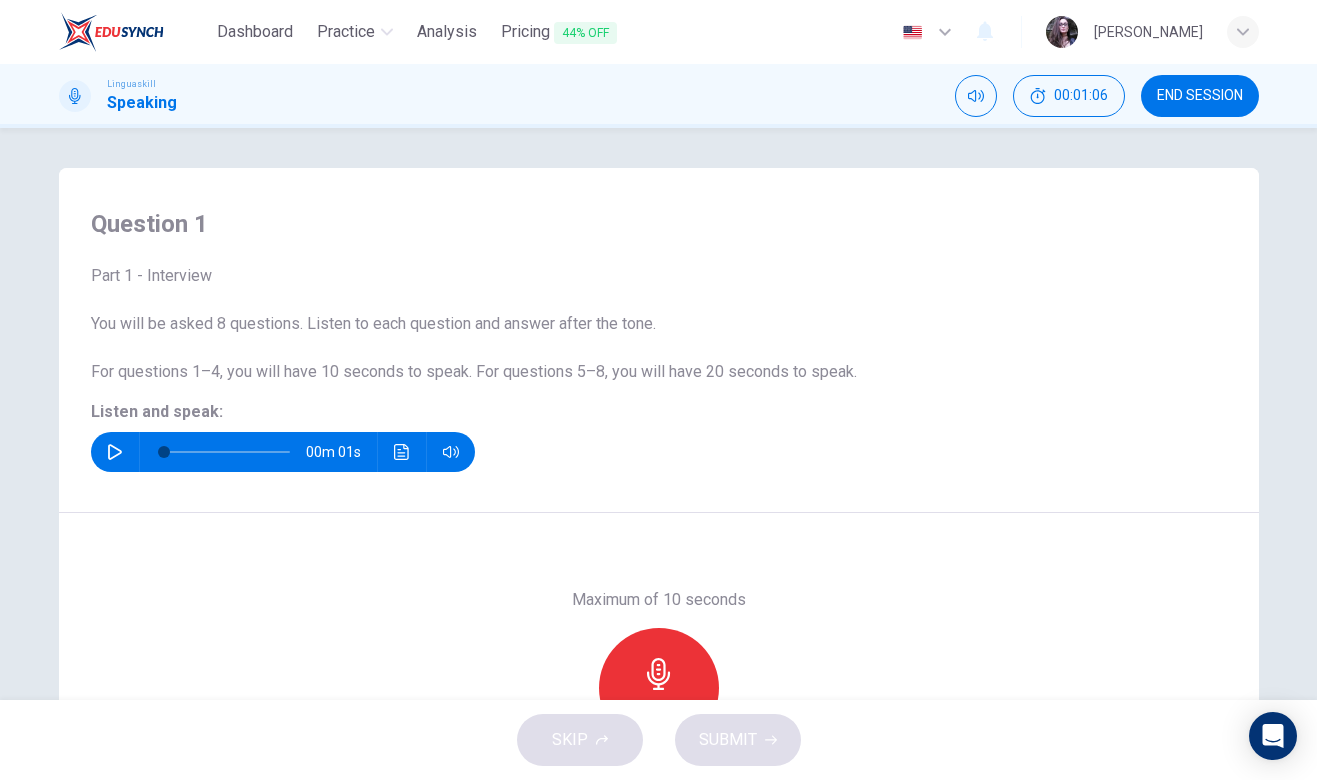 click 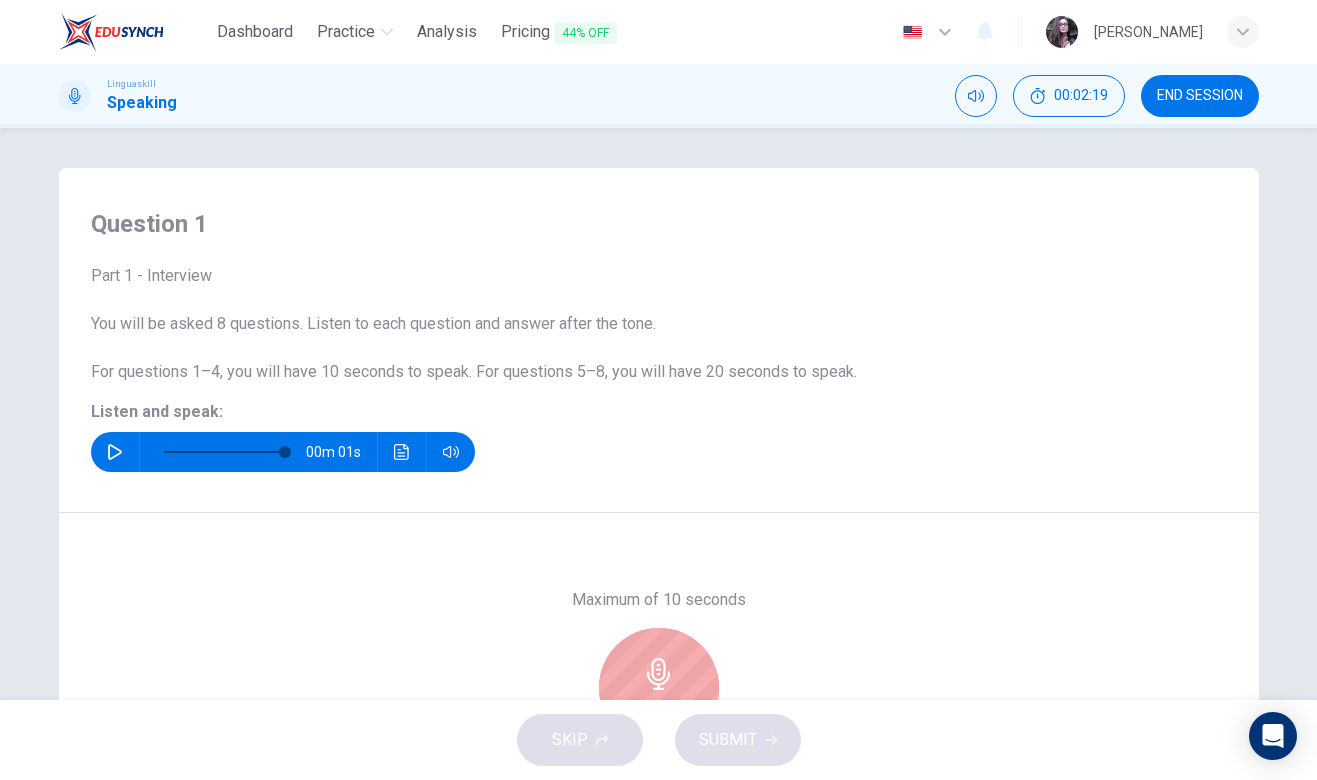 type on "0" 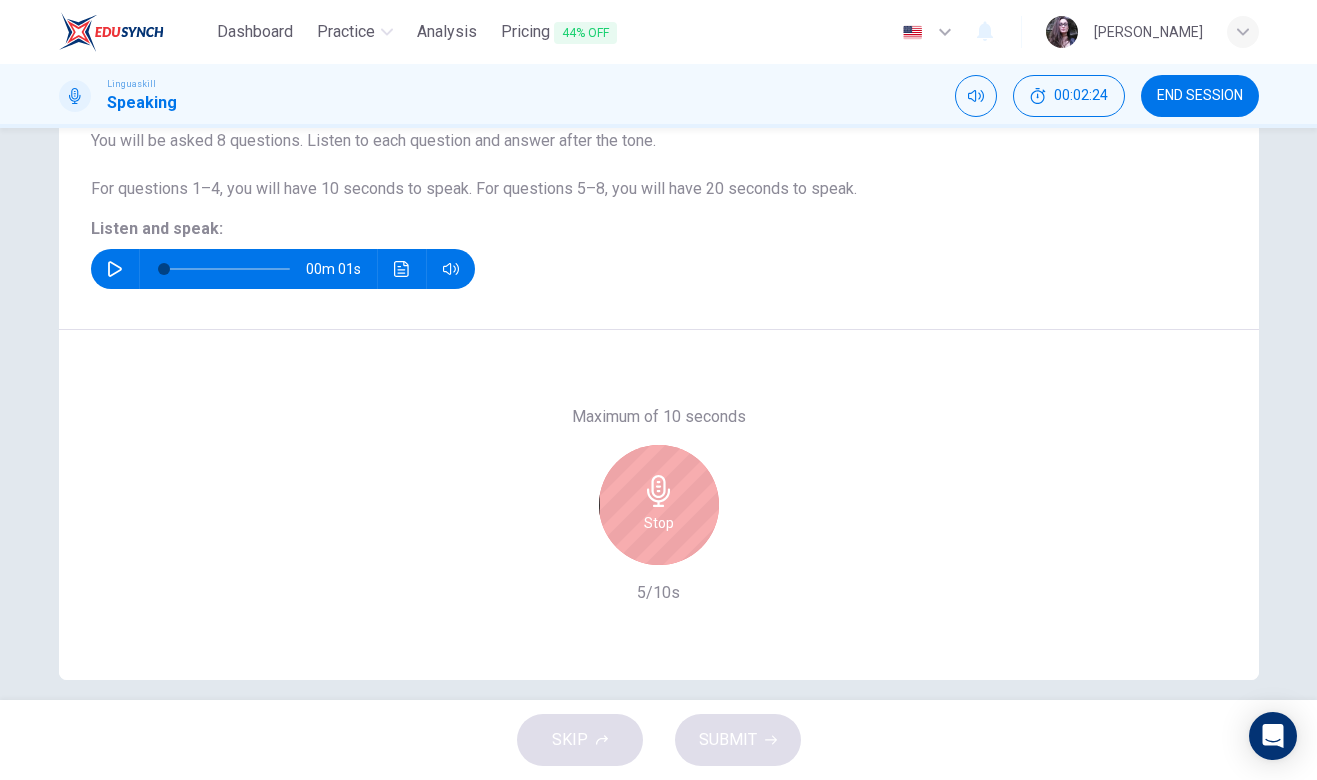 click 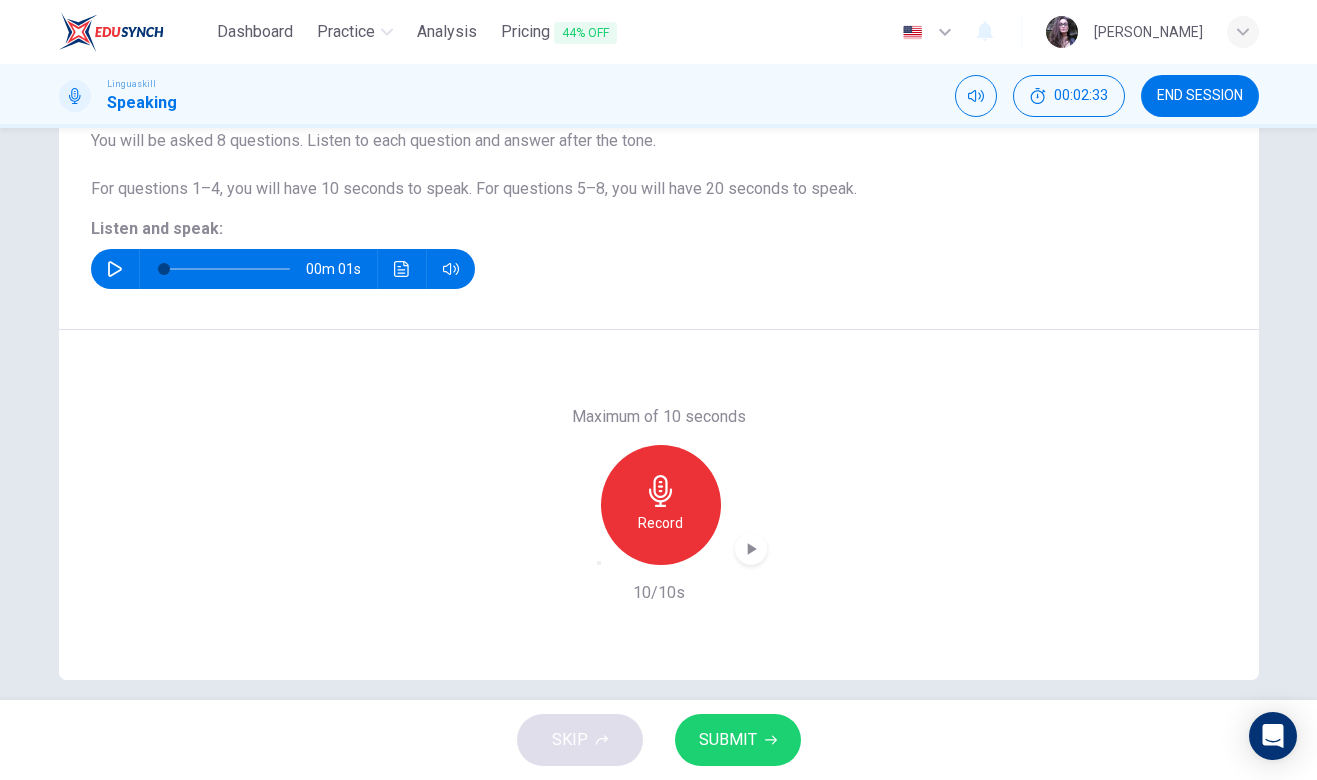 click 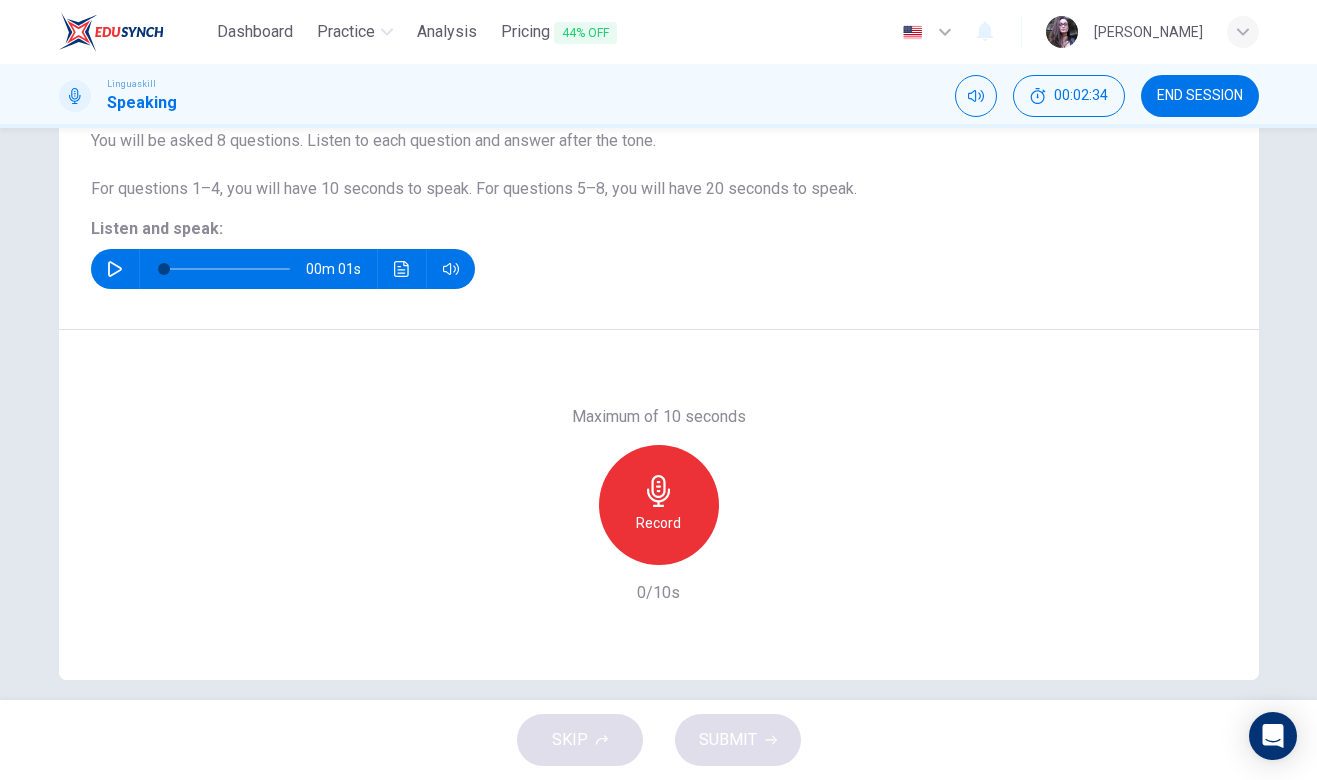 click 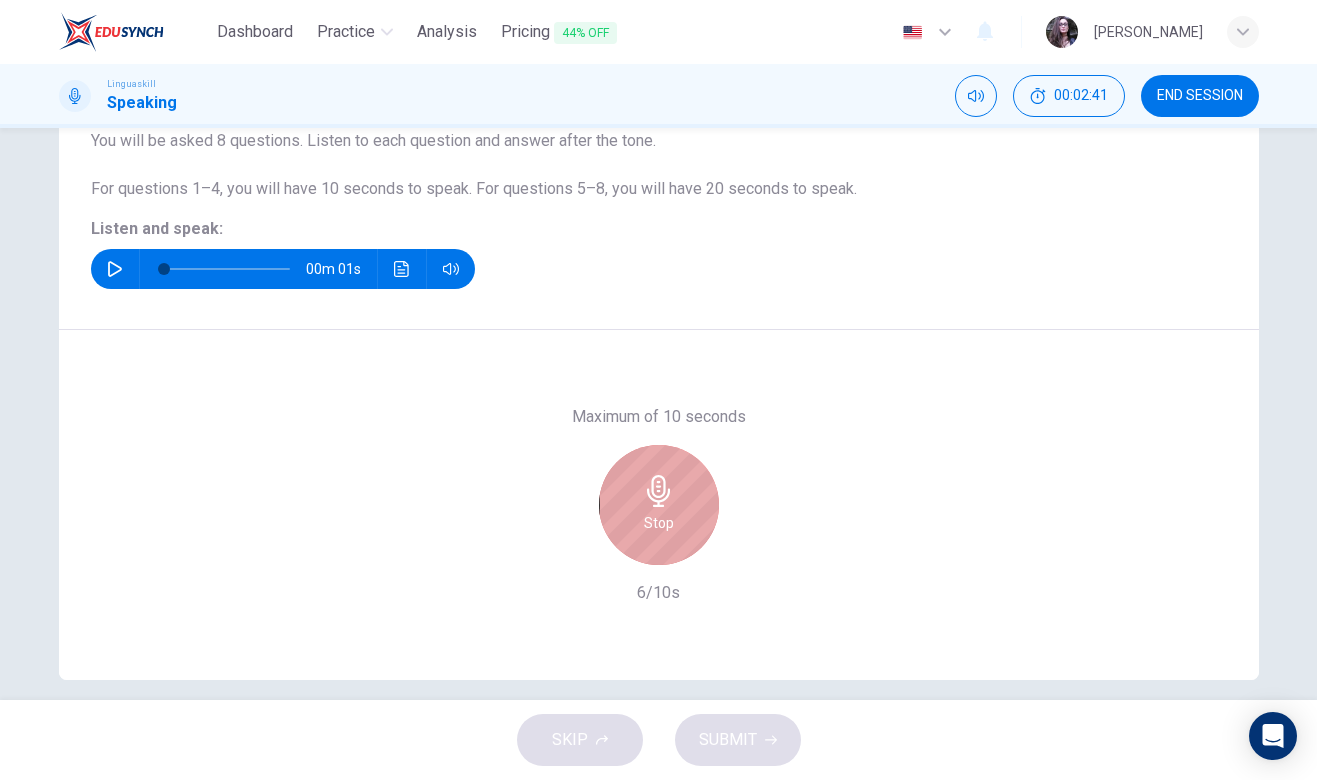 click 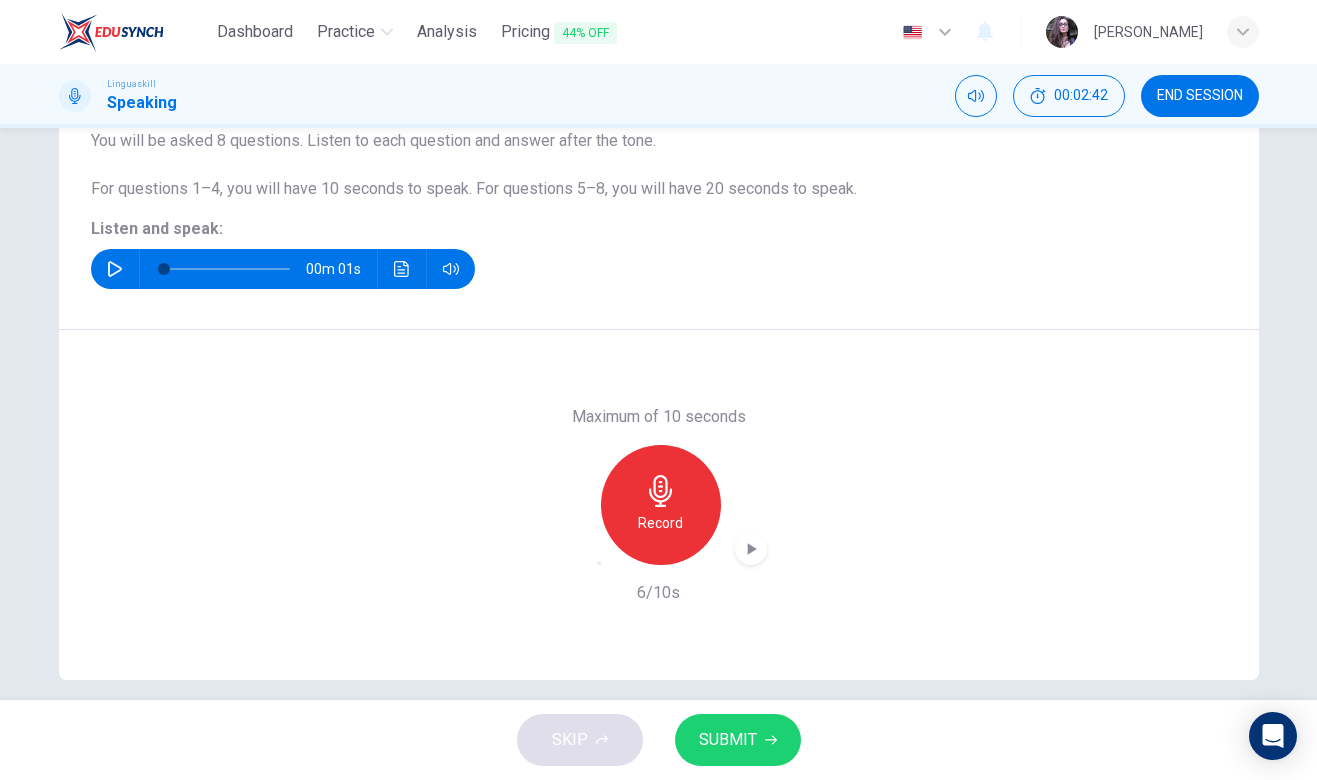click on "SUBMIT" at bounding box center [728, 740] 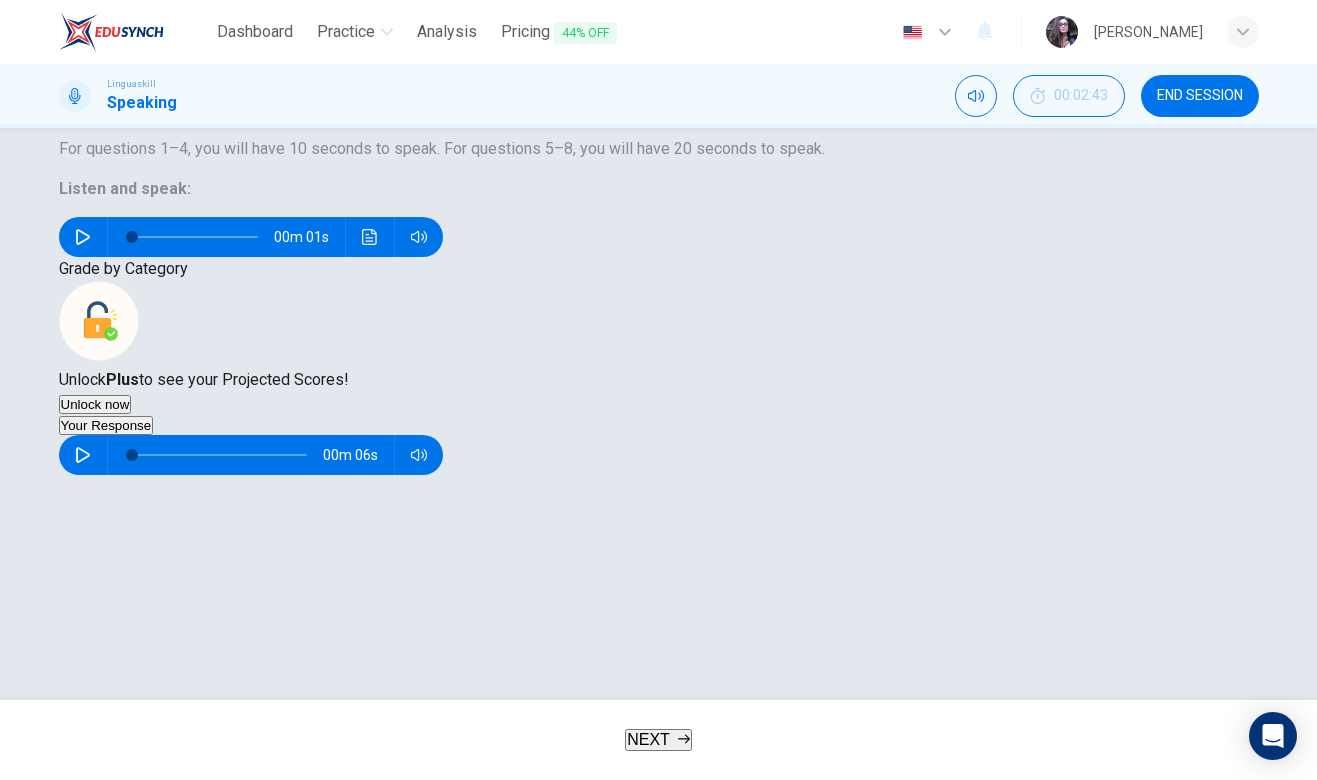 scroll, scrollTop: 281, scrollLeft: 0, axis: vertical 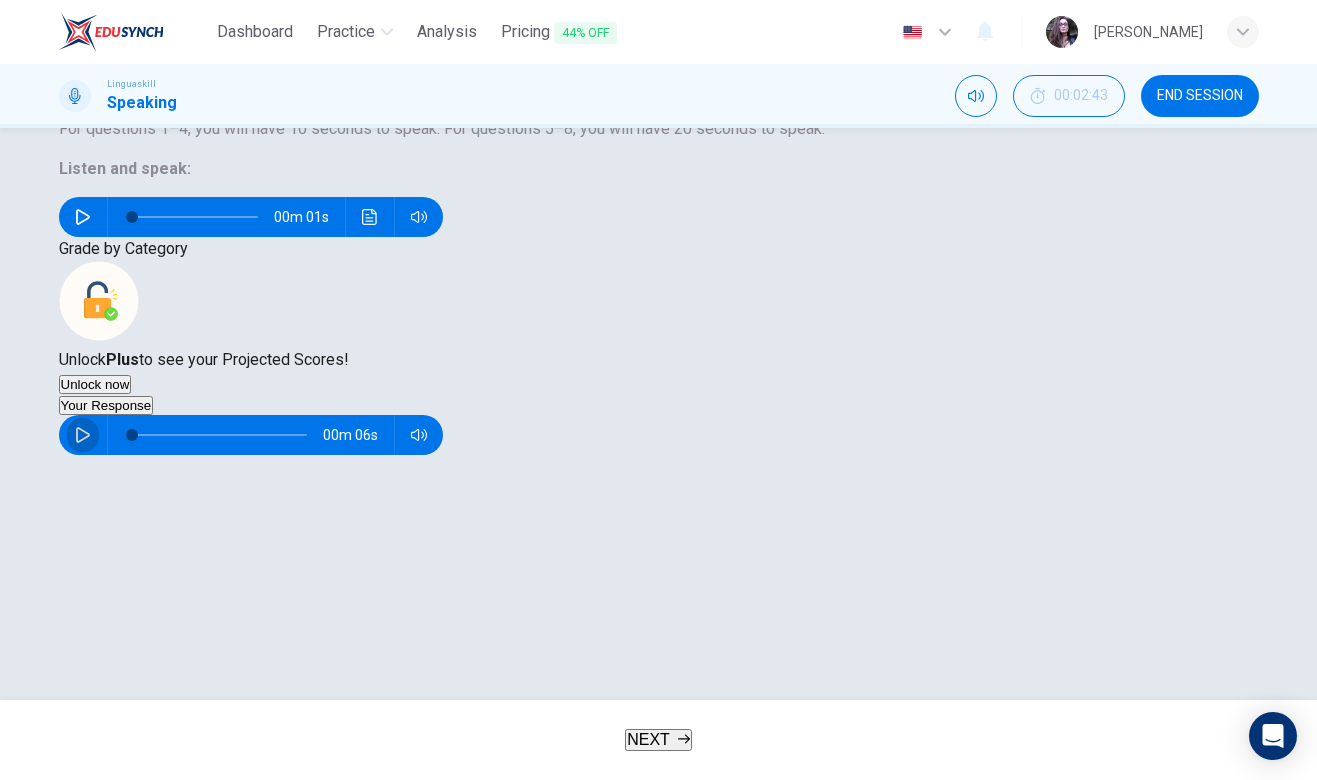 click 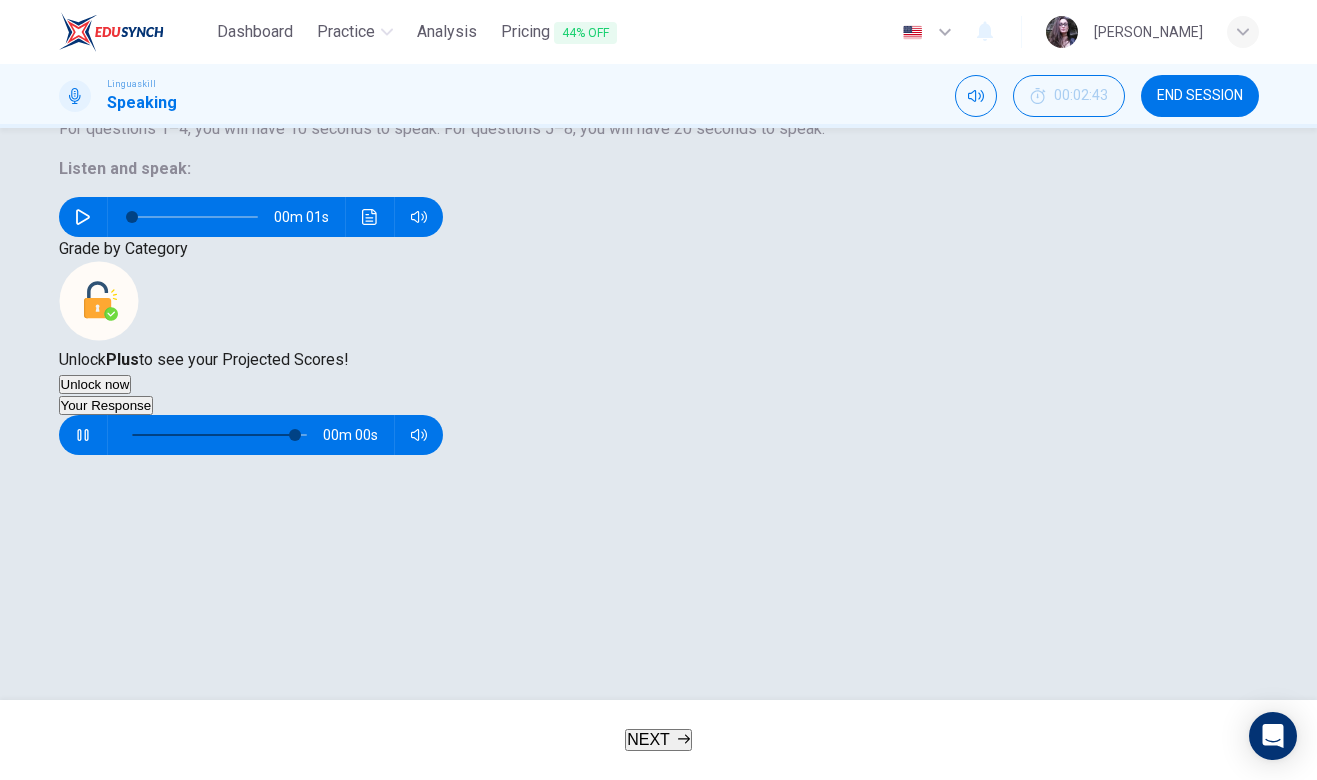 type on "0" 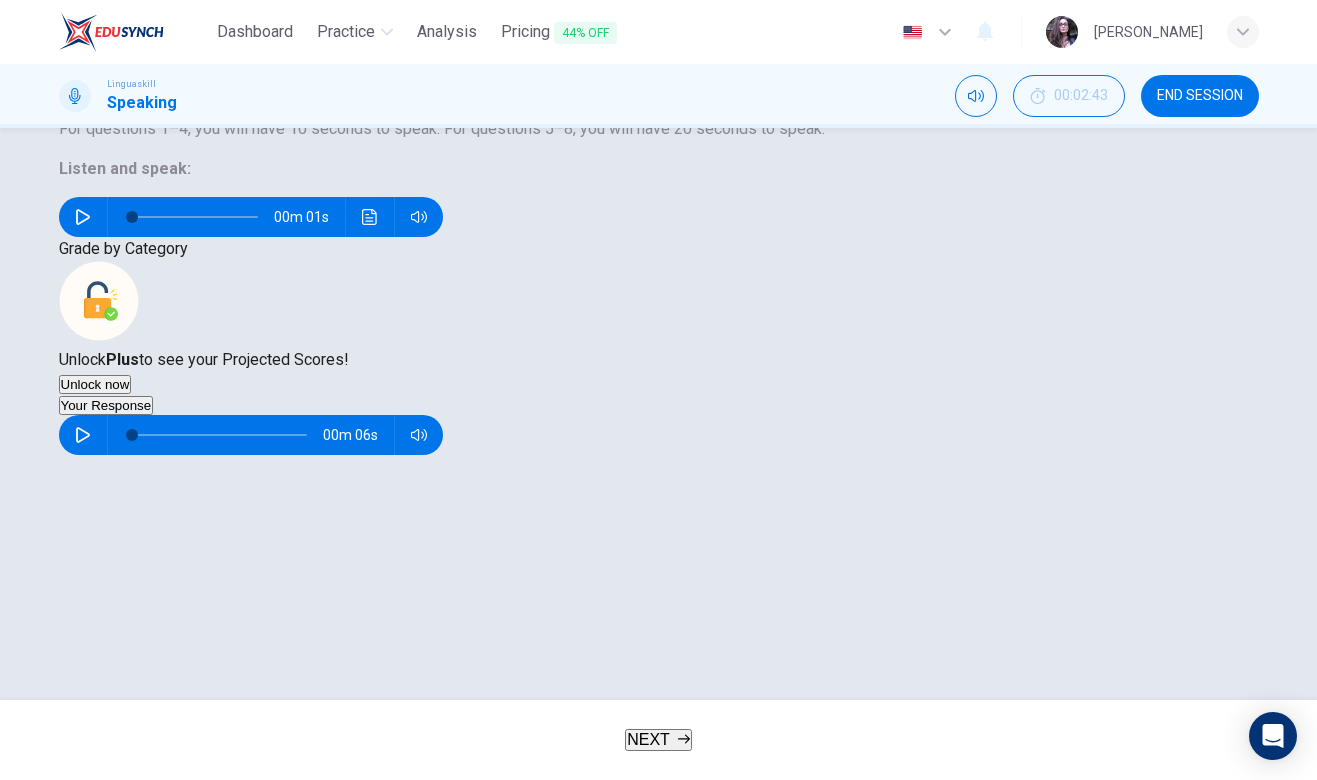 click on "NEXT" at bounding box center (648, 739) 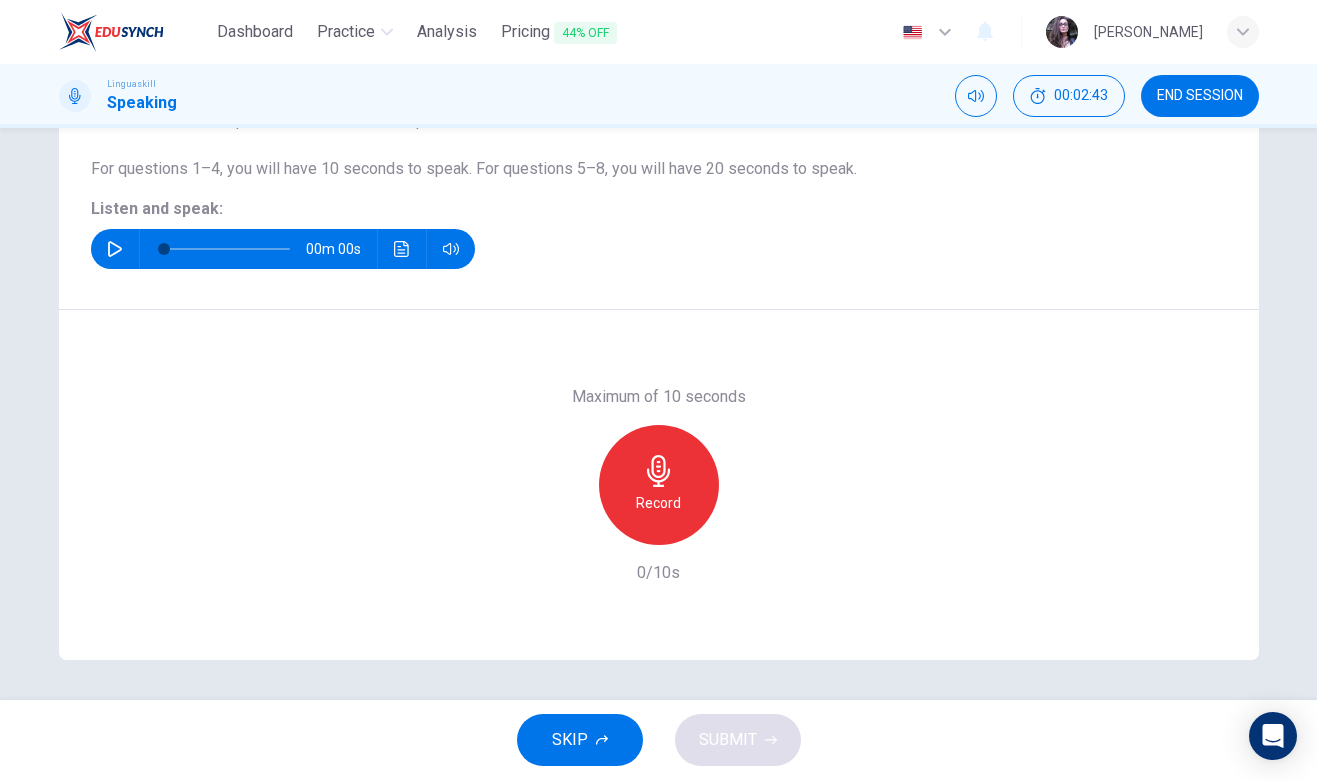 scroll, scrollTop: 204, scrollLeft: 0, axis: vertical 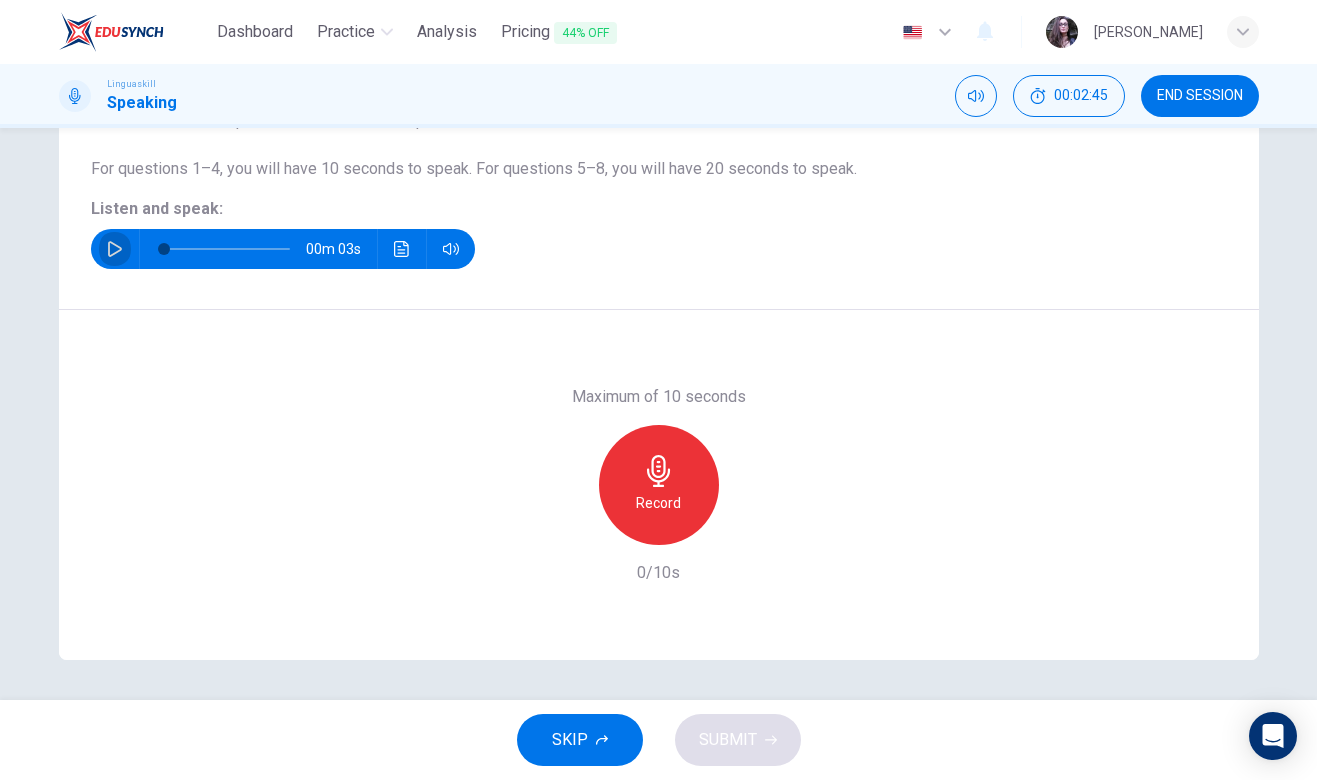 click 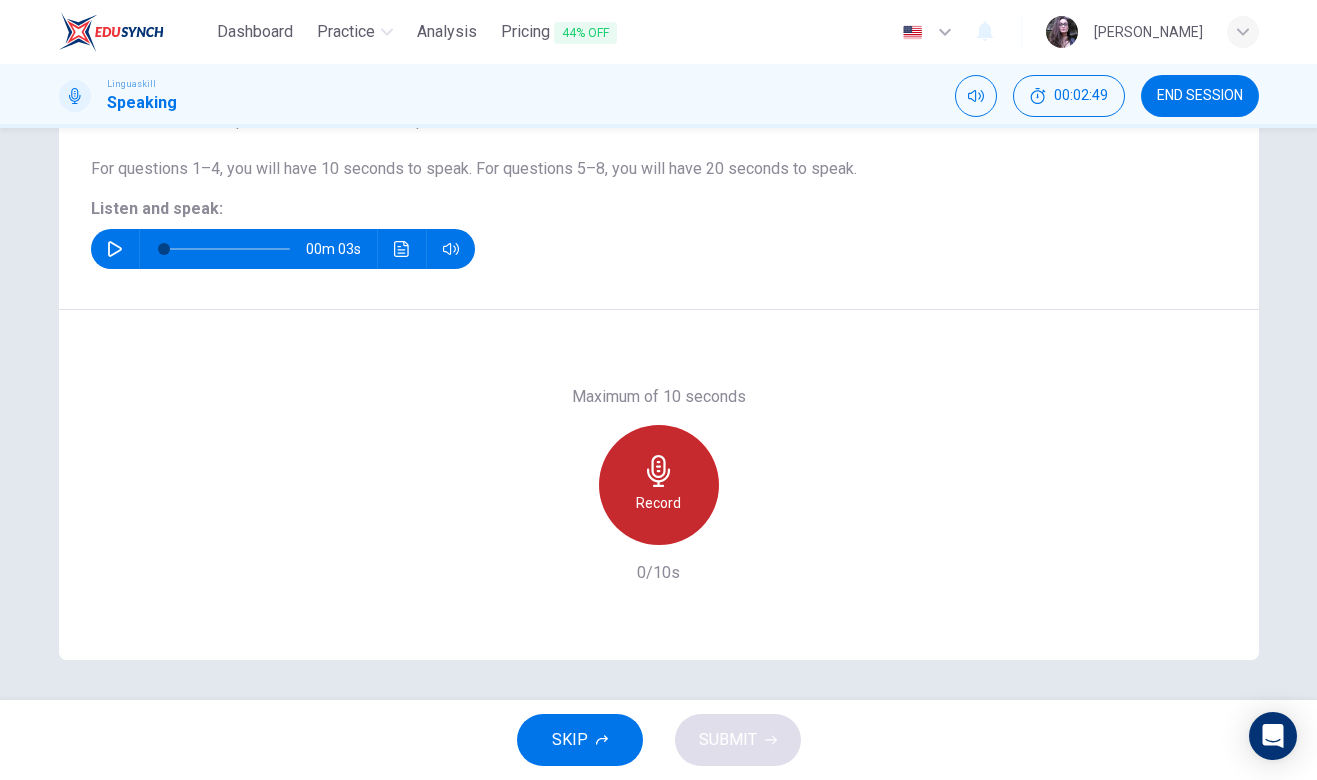 click 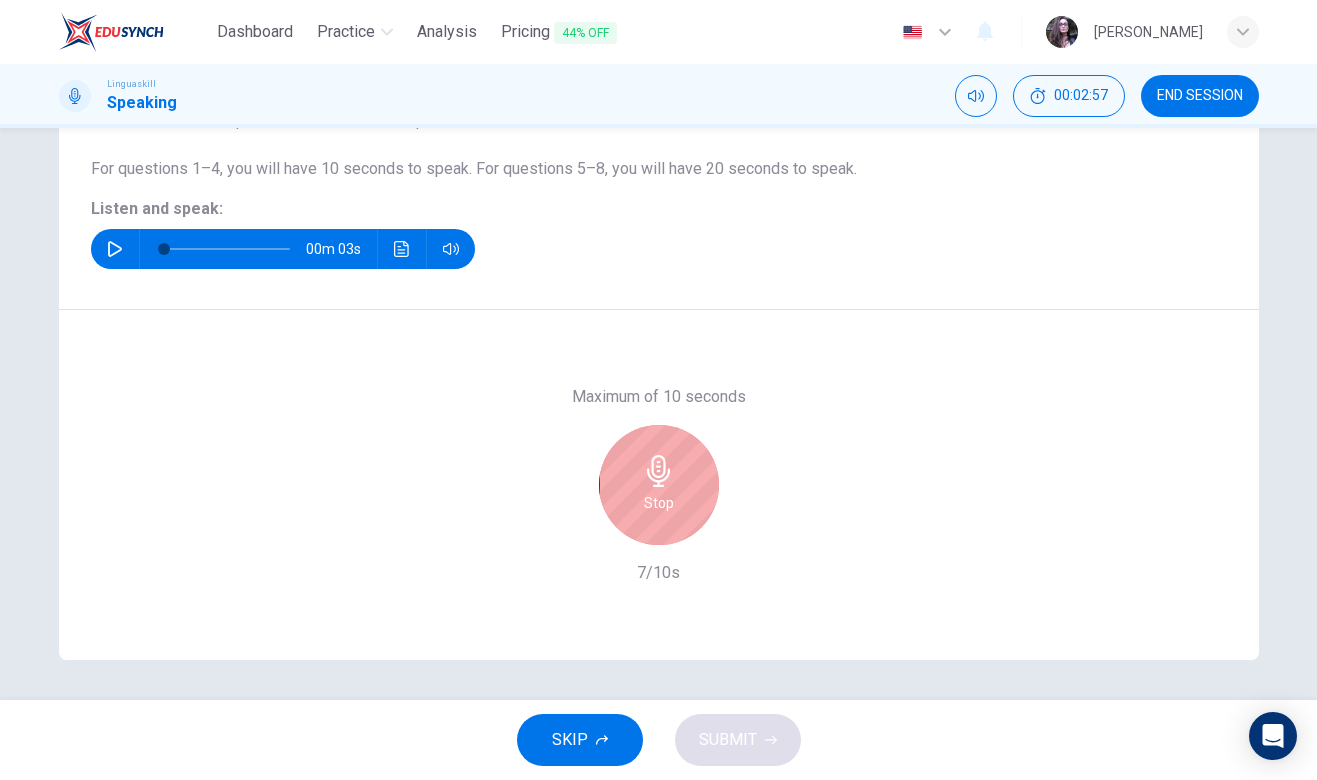 click 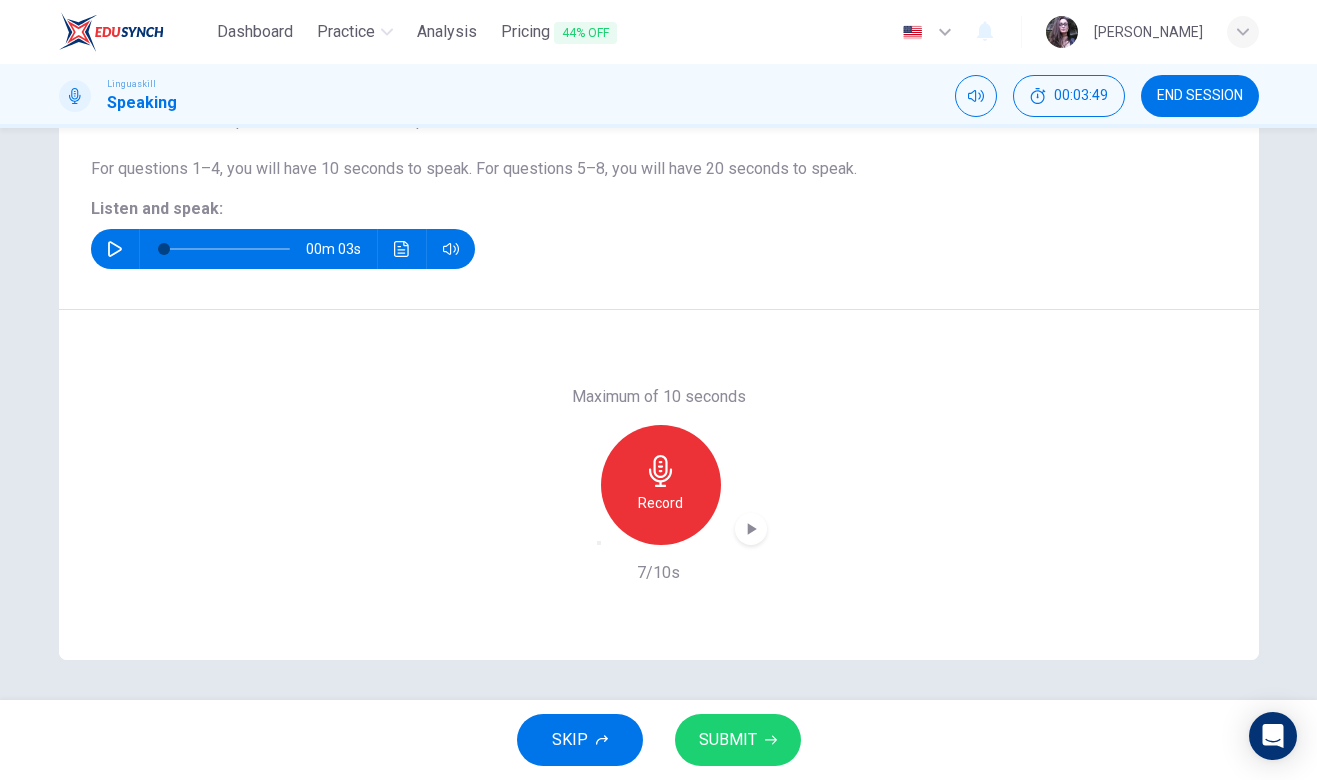 click 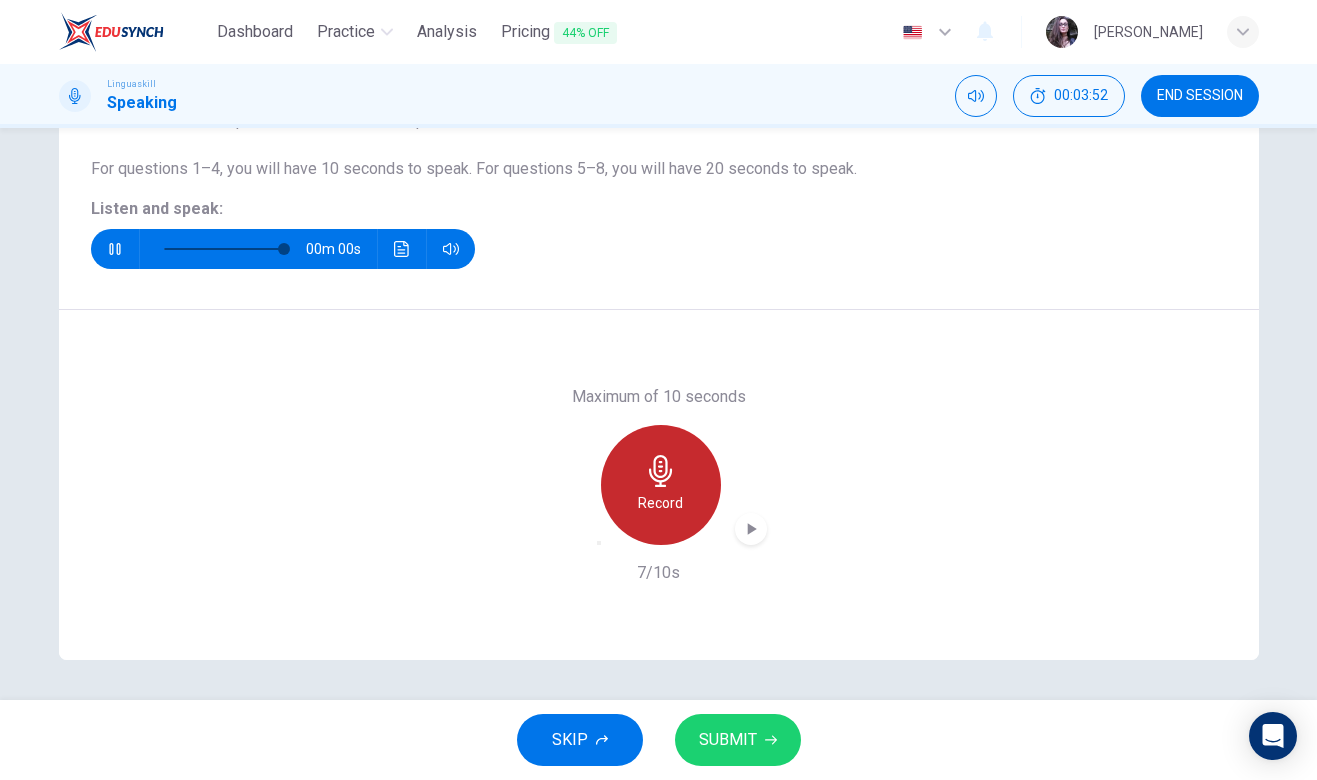 click 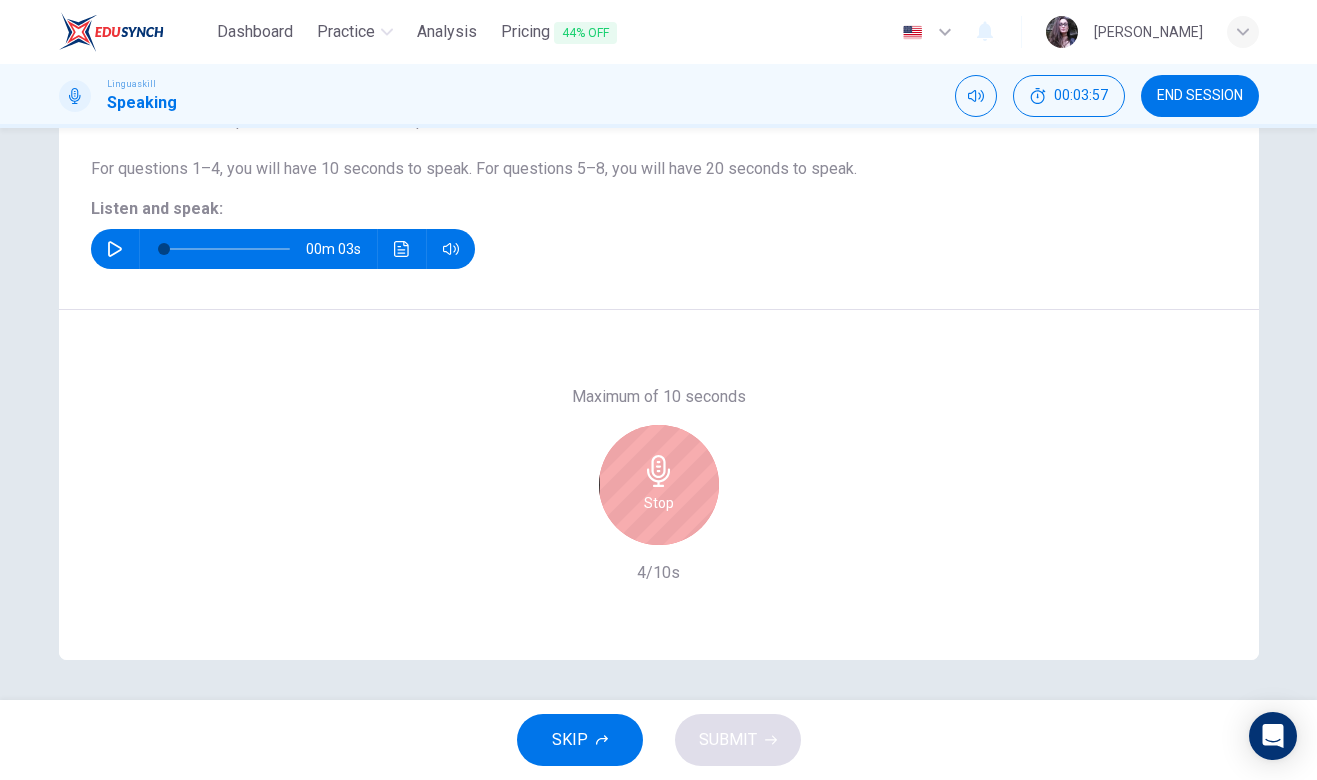 click on "Stop" at bounding box center [659, 503] 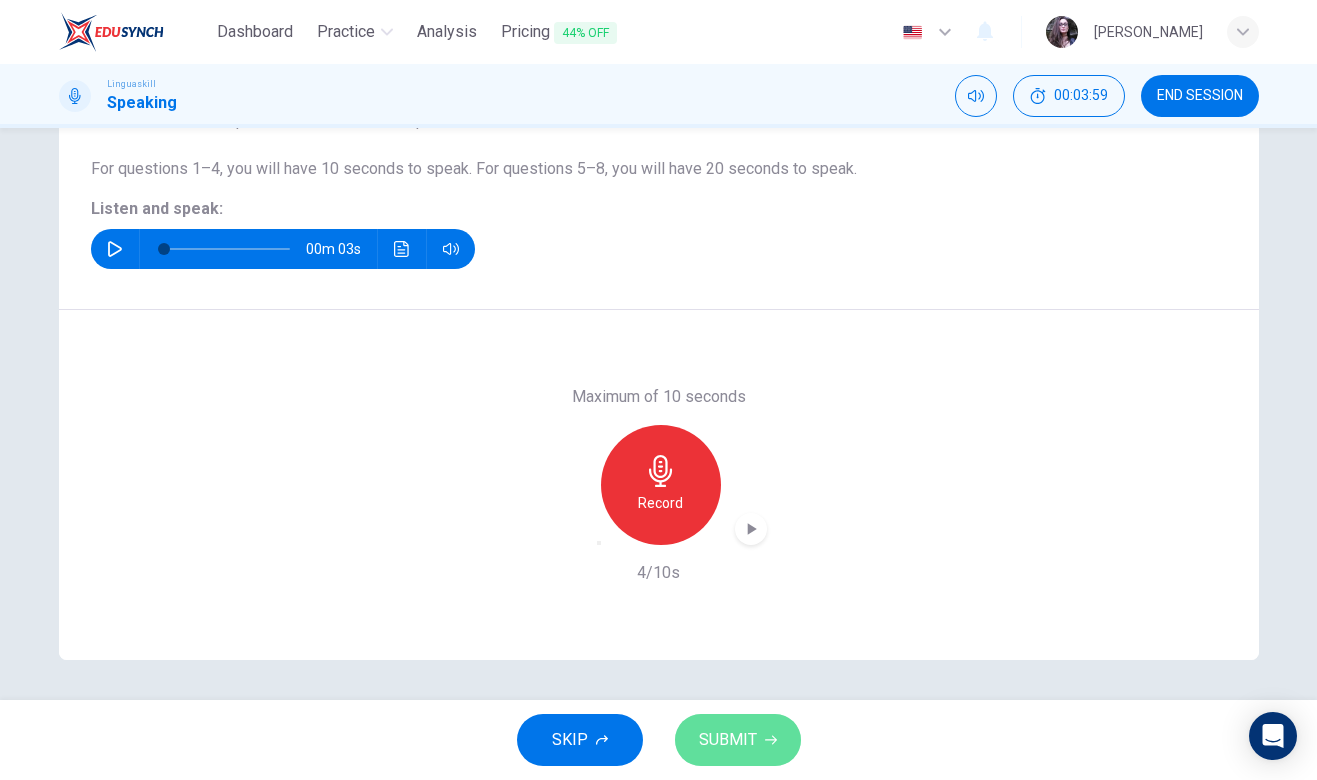 click on "SUBMIT" at bounding box center (728, 740) 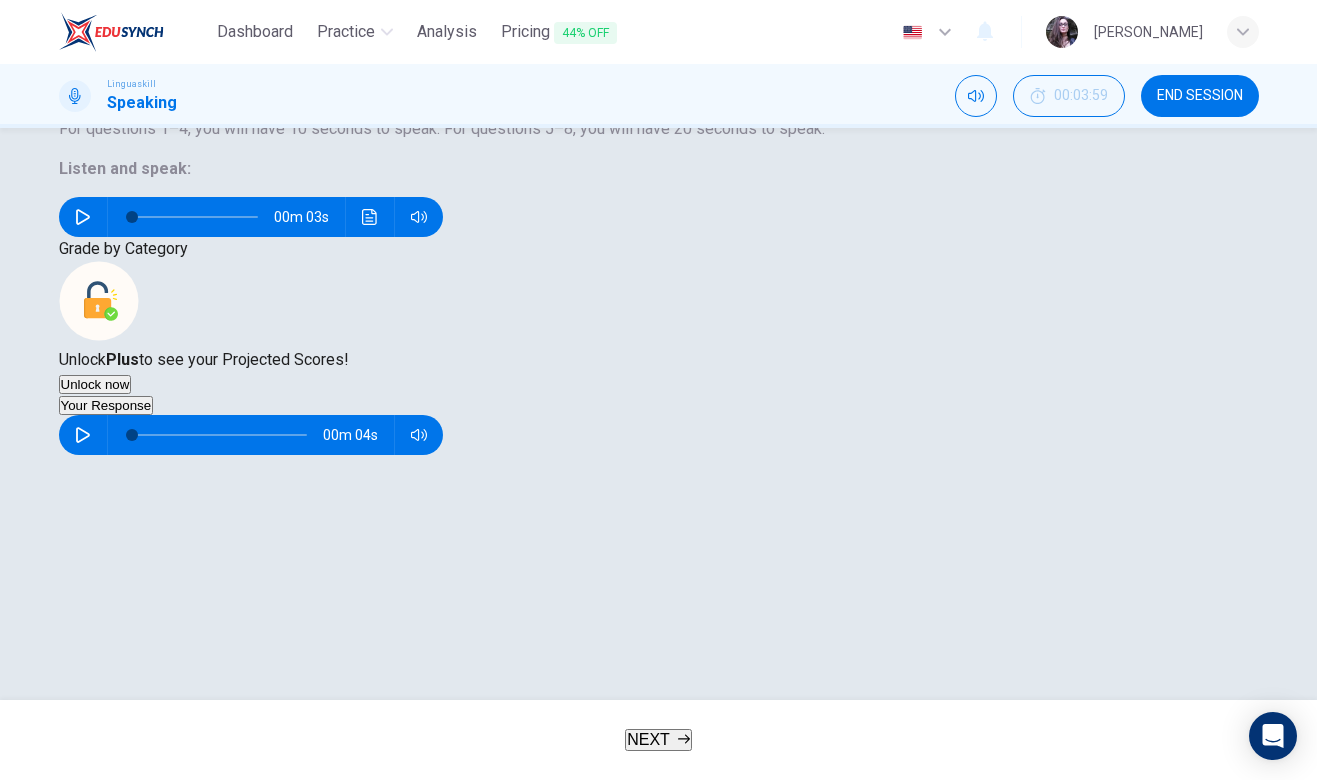 click 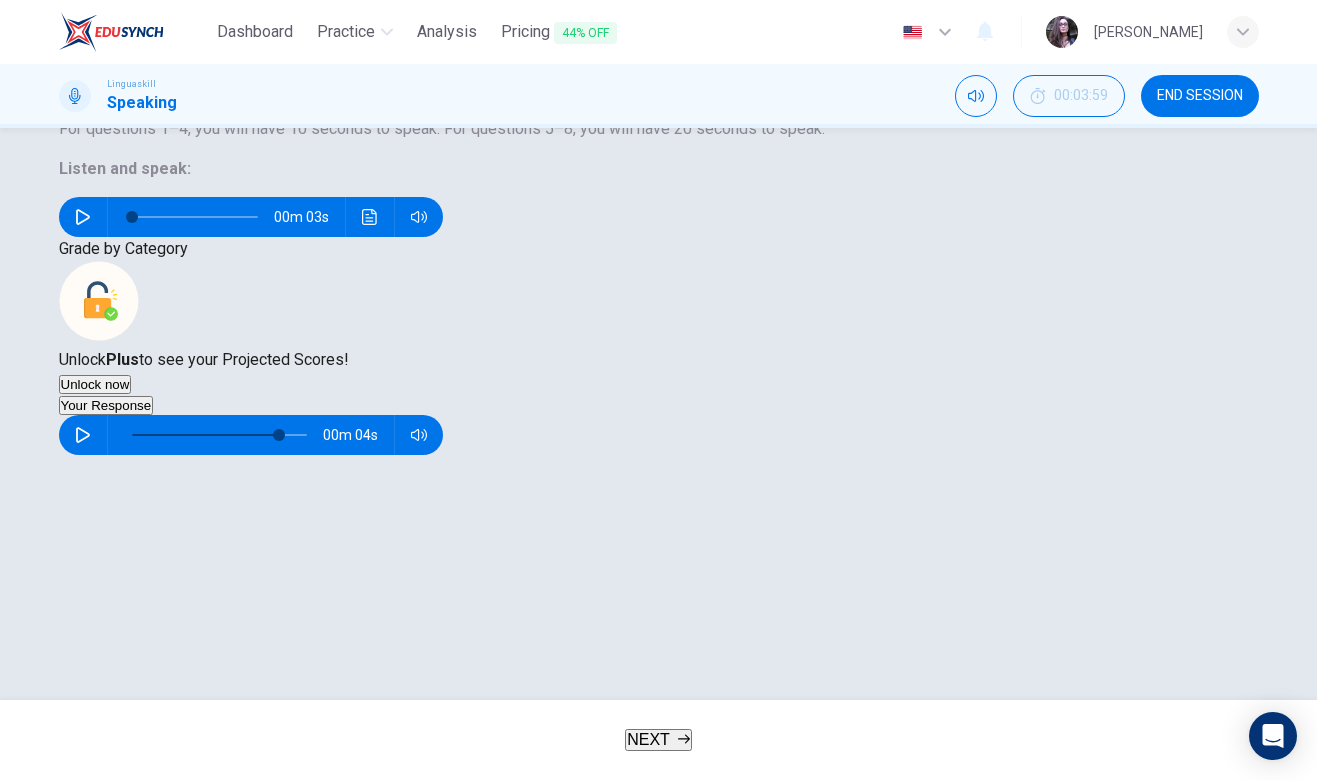 type on "0" 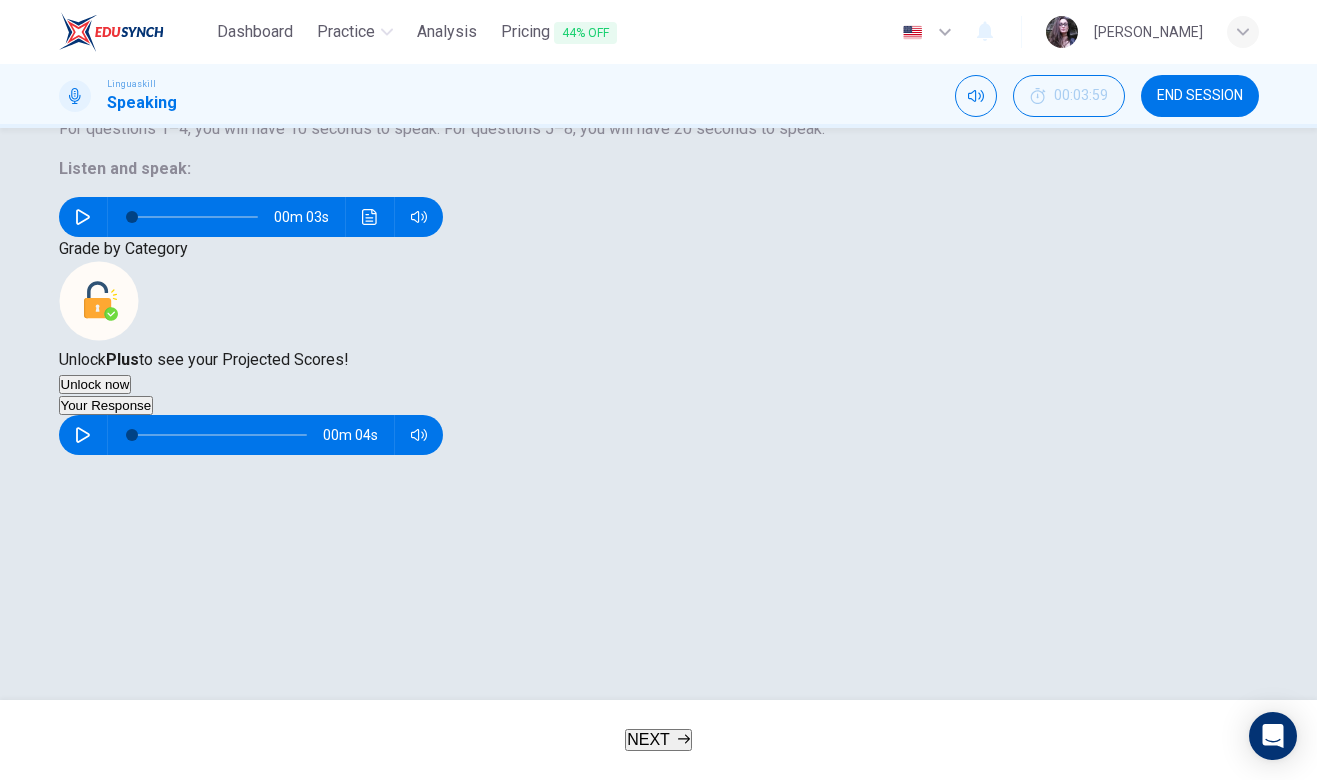 scroll, scrollTop: 281, scrollLeft: 0, axis: vertical 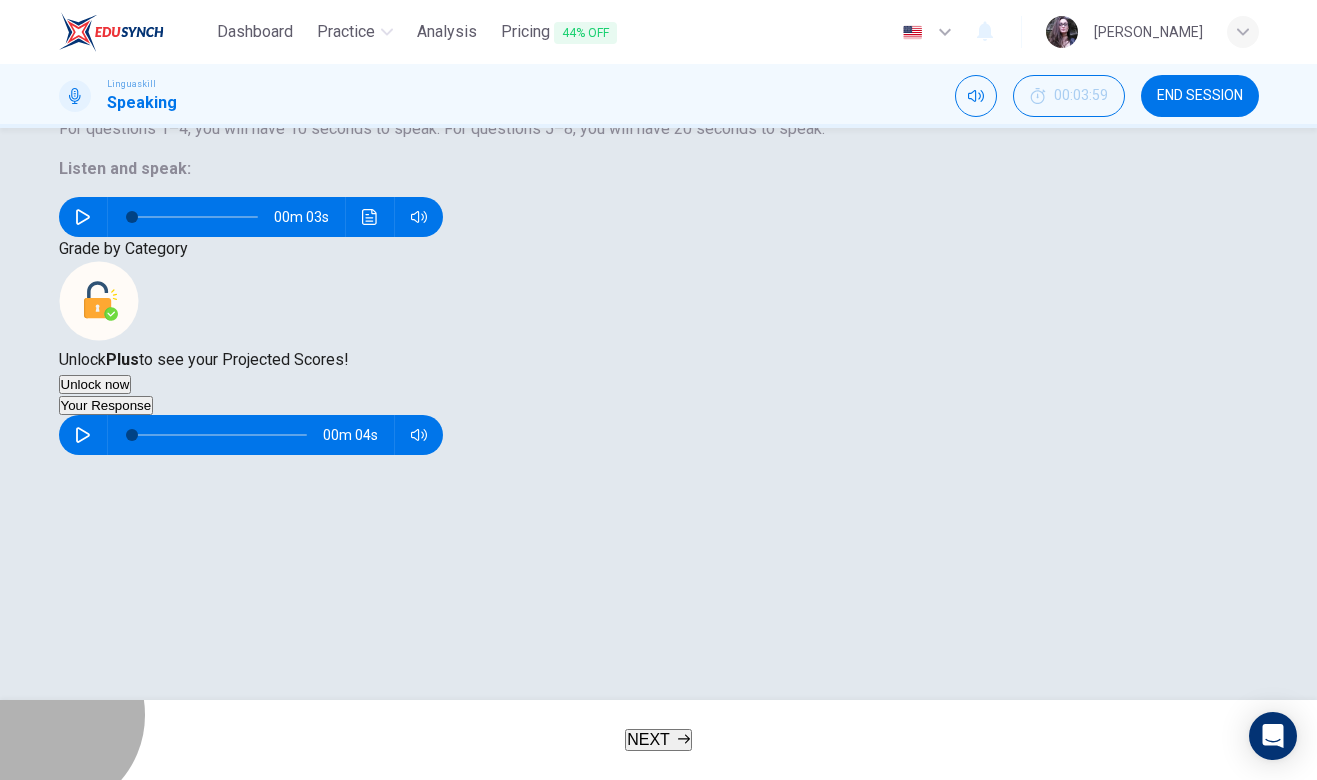 click on "NEXT" at bounding box center (648, 739) 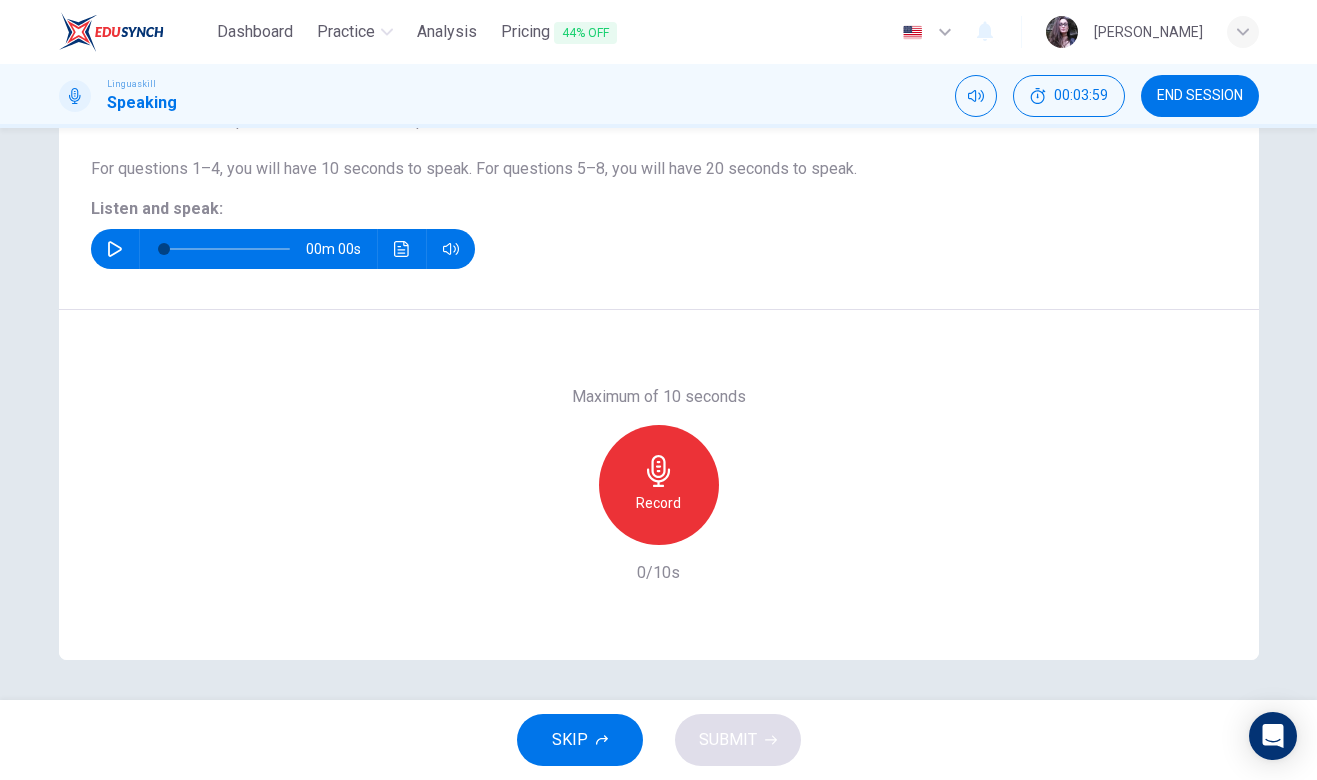 scroll, scrollTop: 204, scrollLeft: 0, axis: vertical 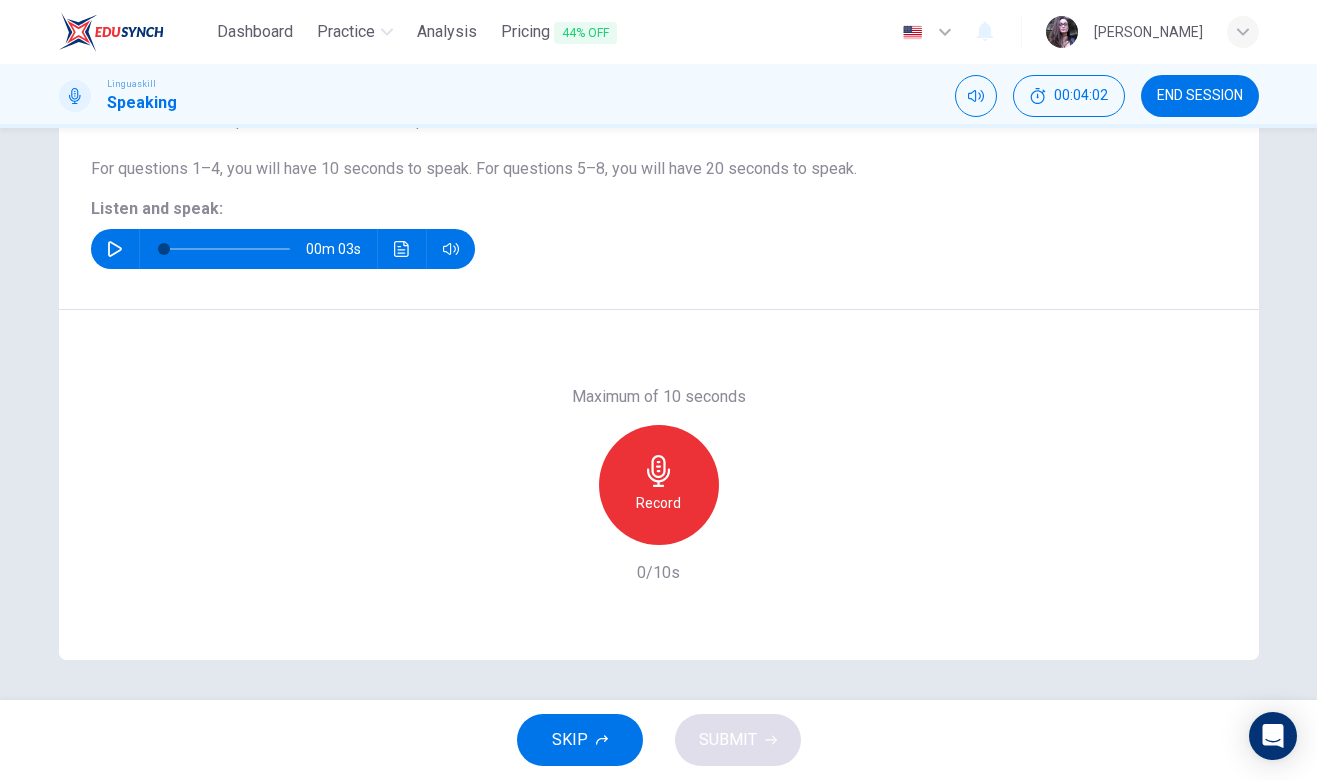 click 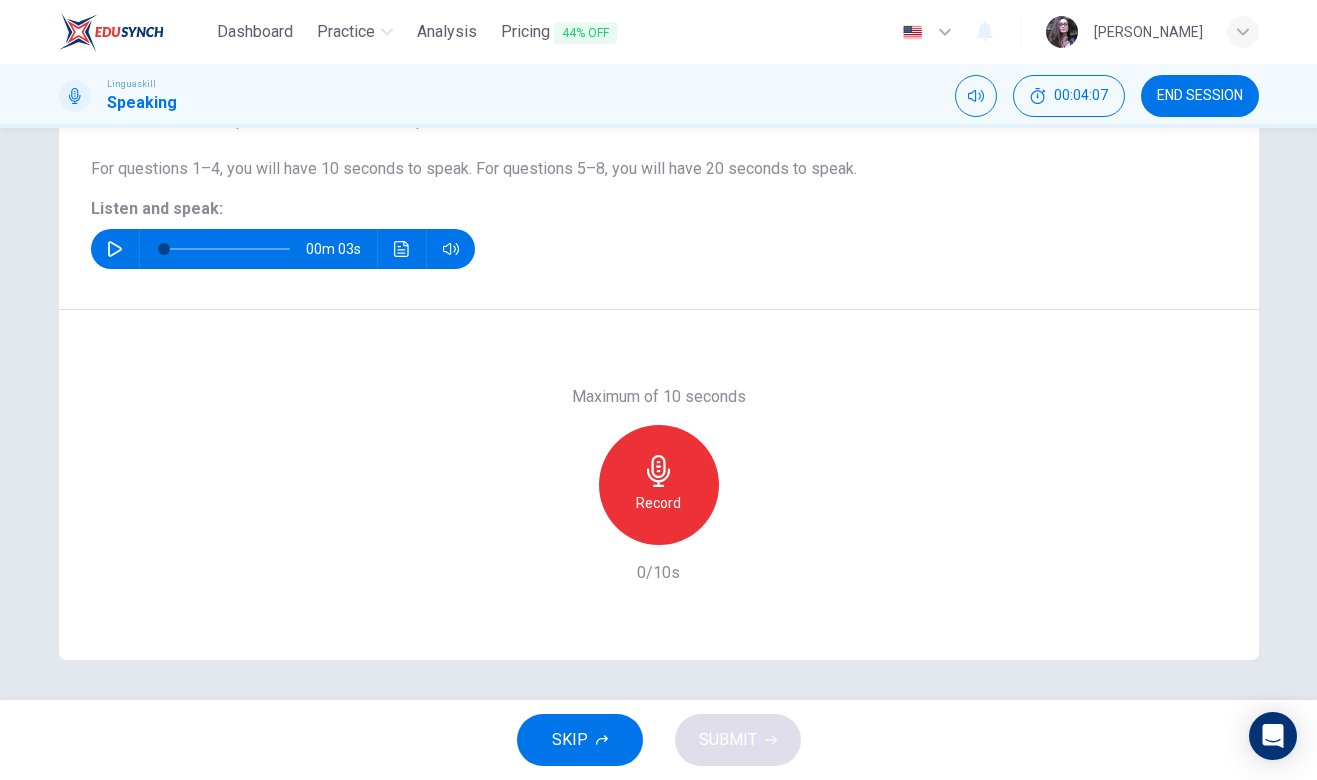 click 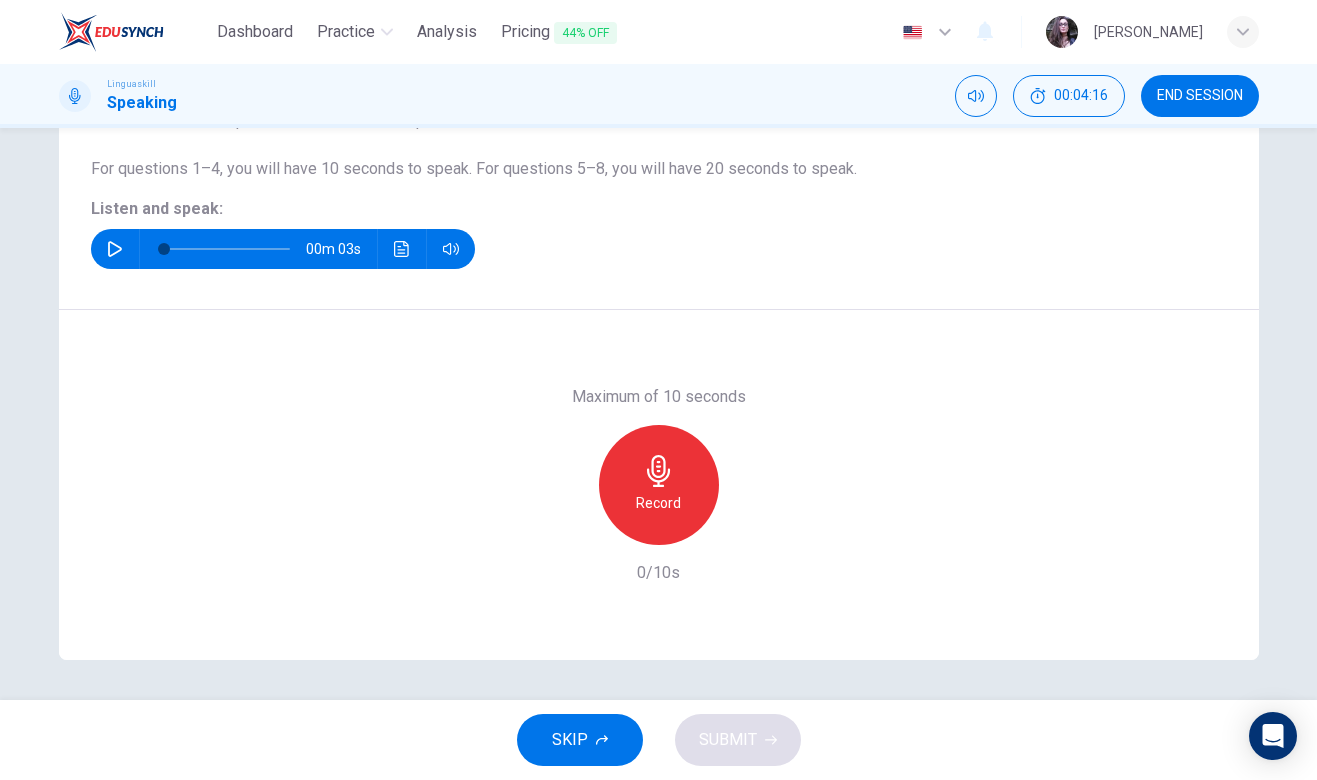 click on "Record" at bounding box center (659, 485) 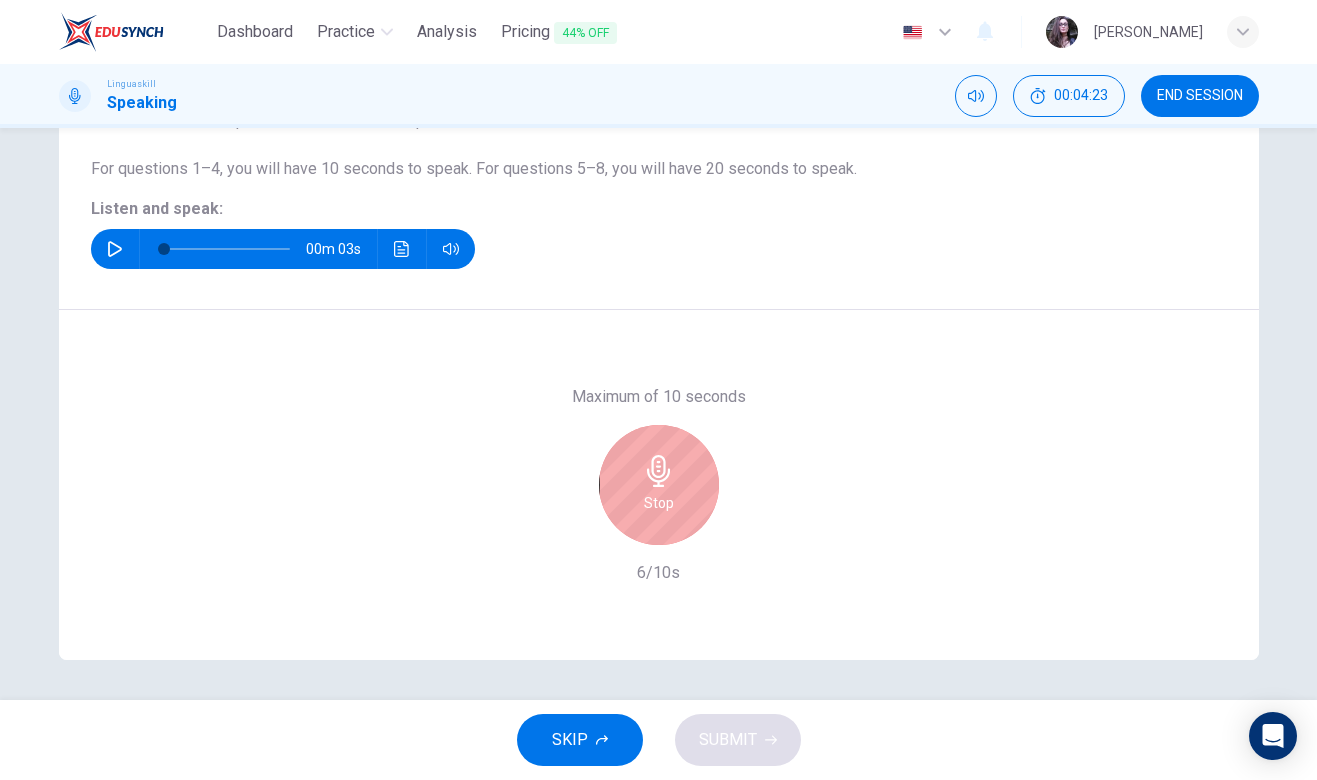 click 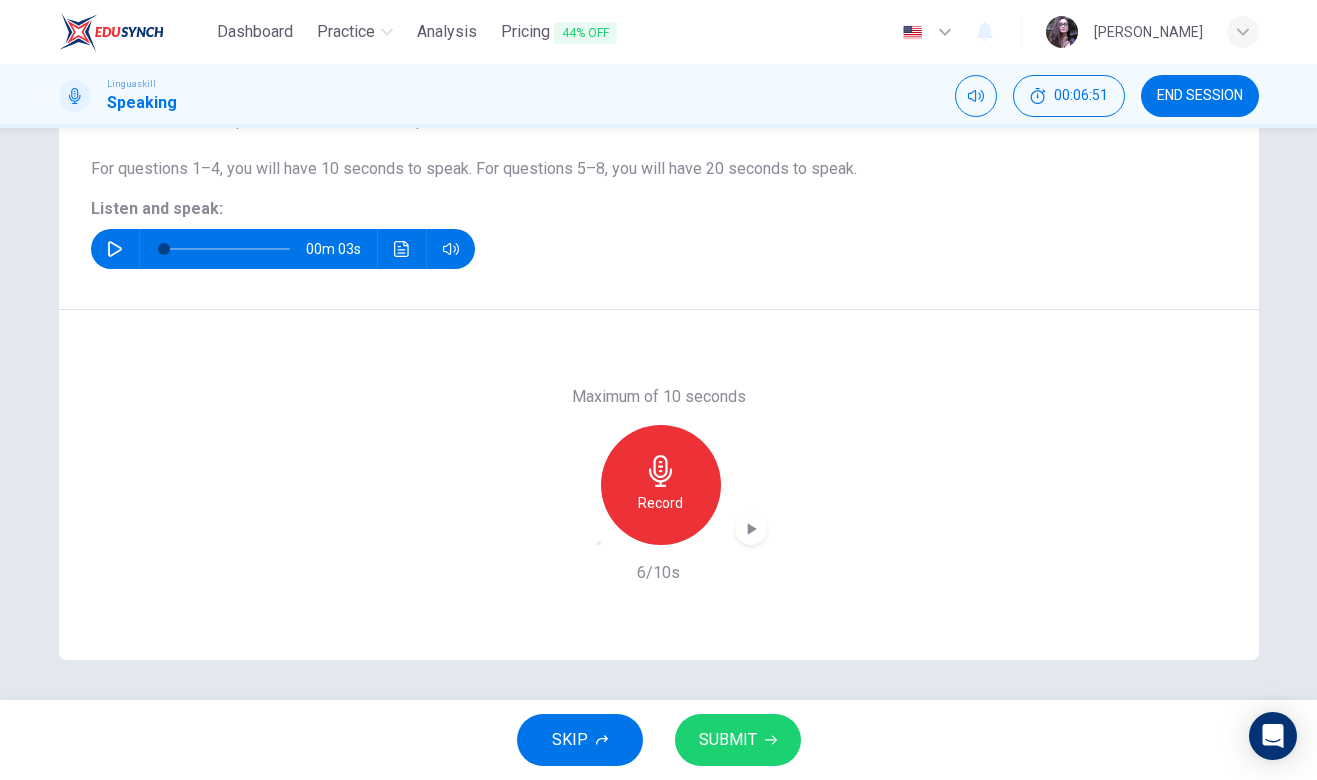click at bounding box center (115, 249) 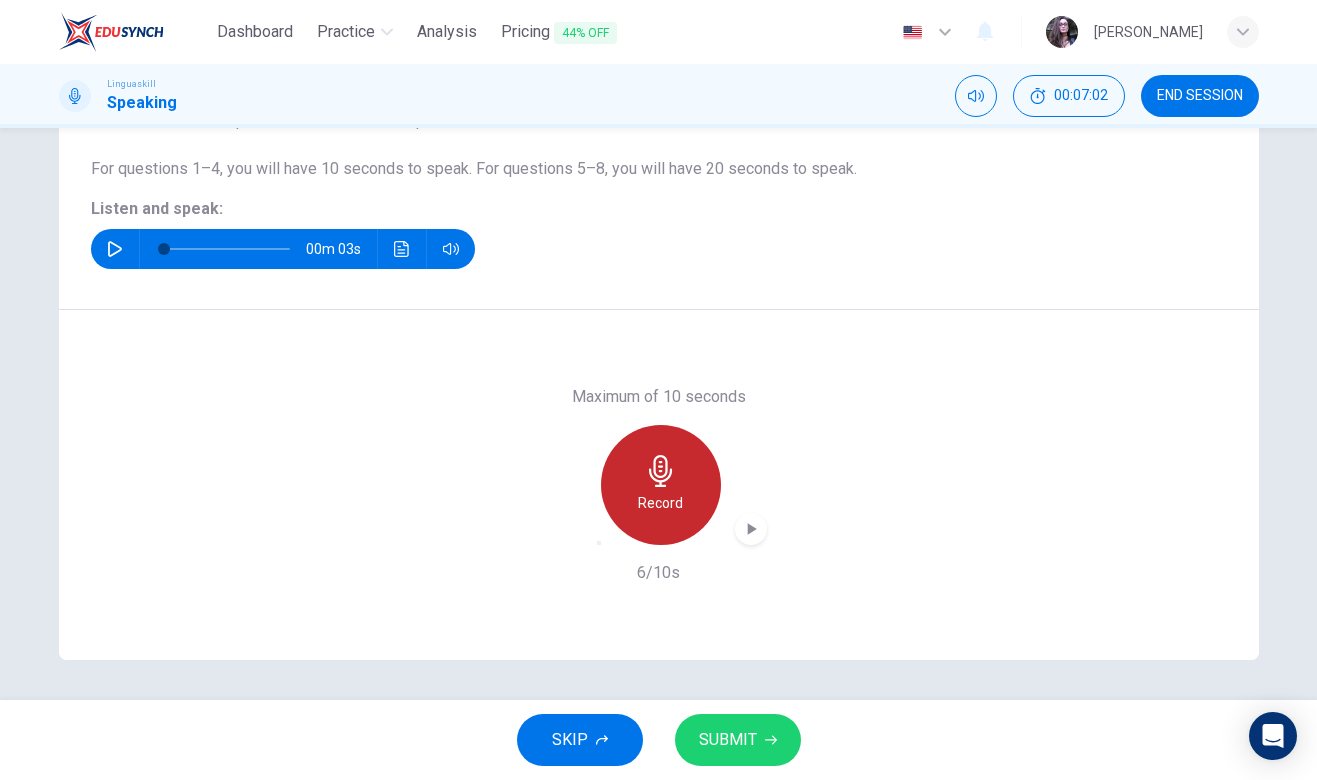 click 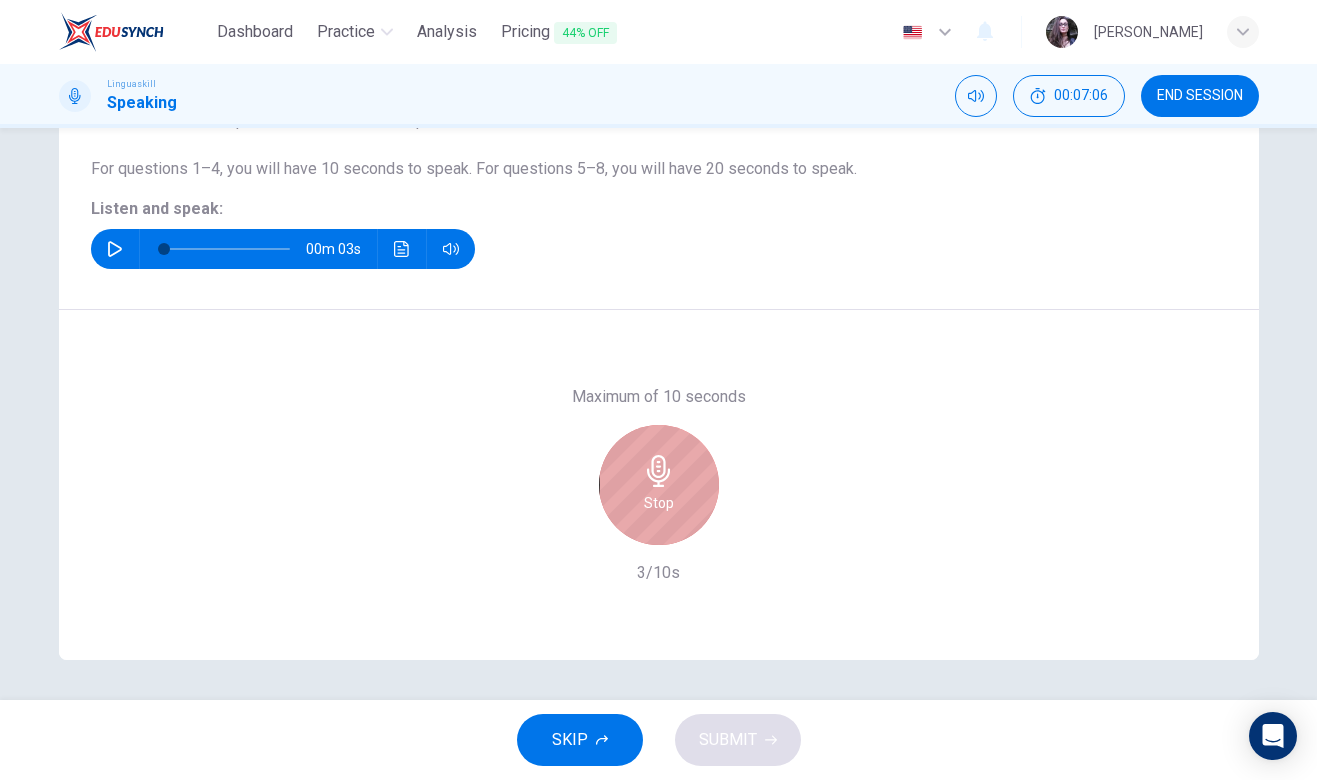 click 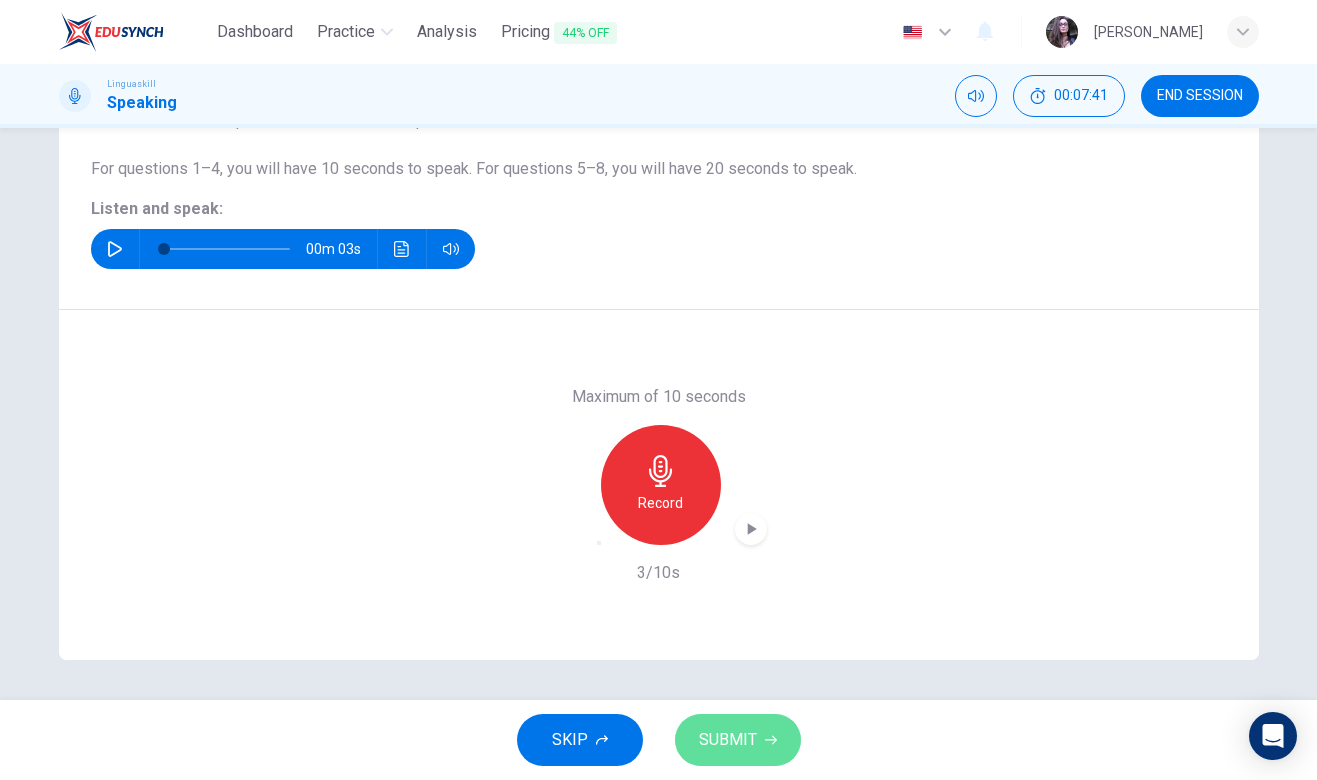 click on "SUBMIT" at bounding box center (728, 740) 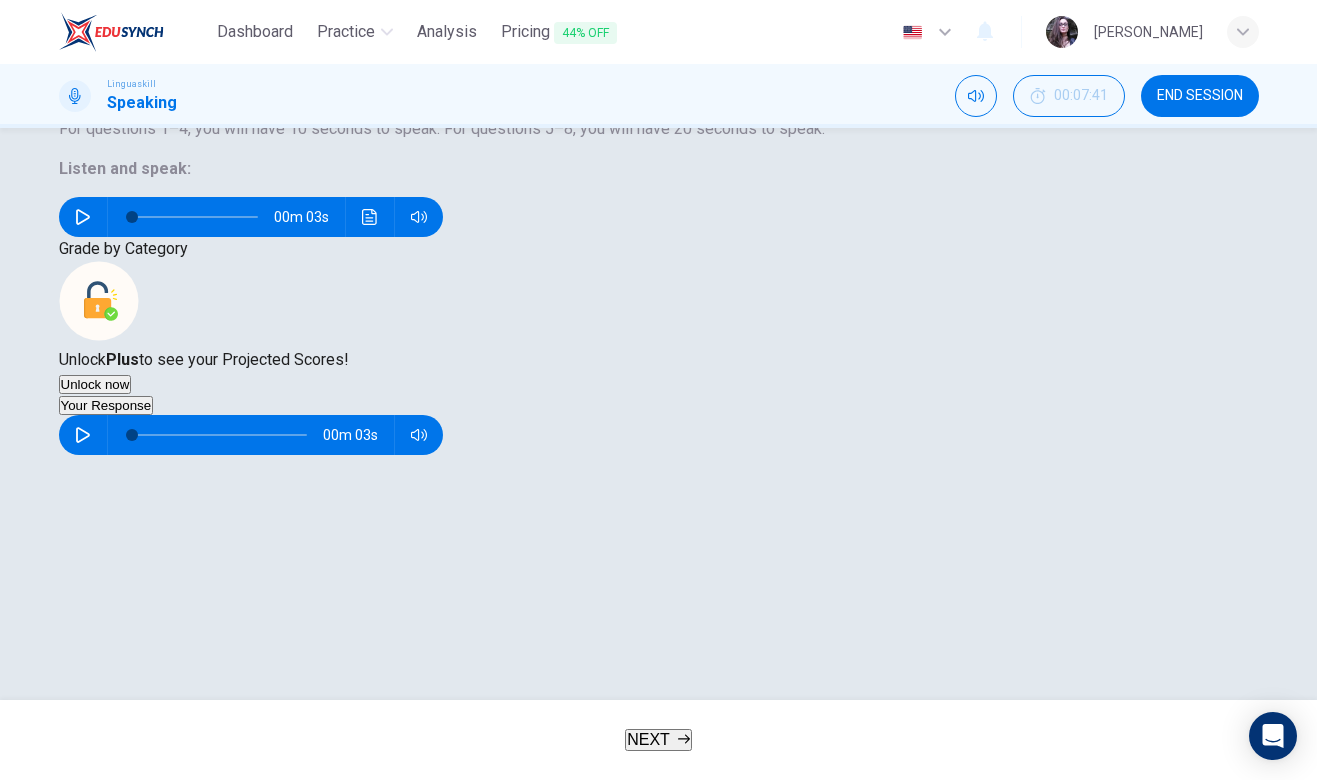 click 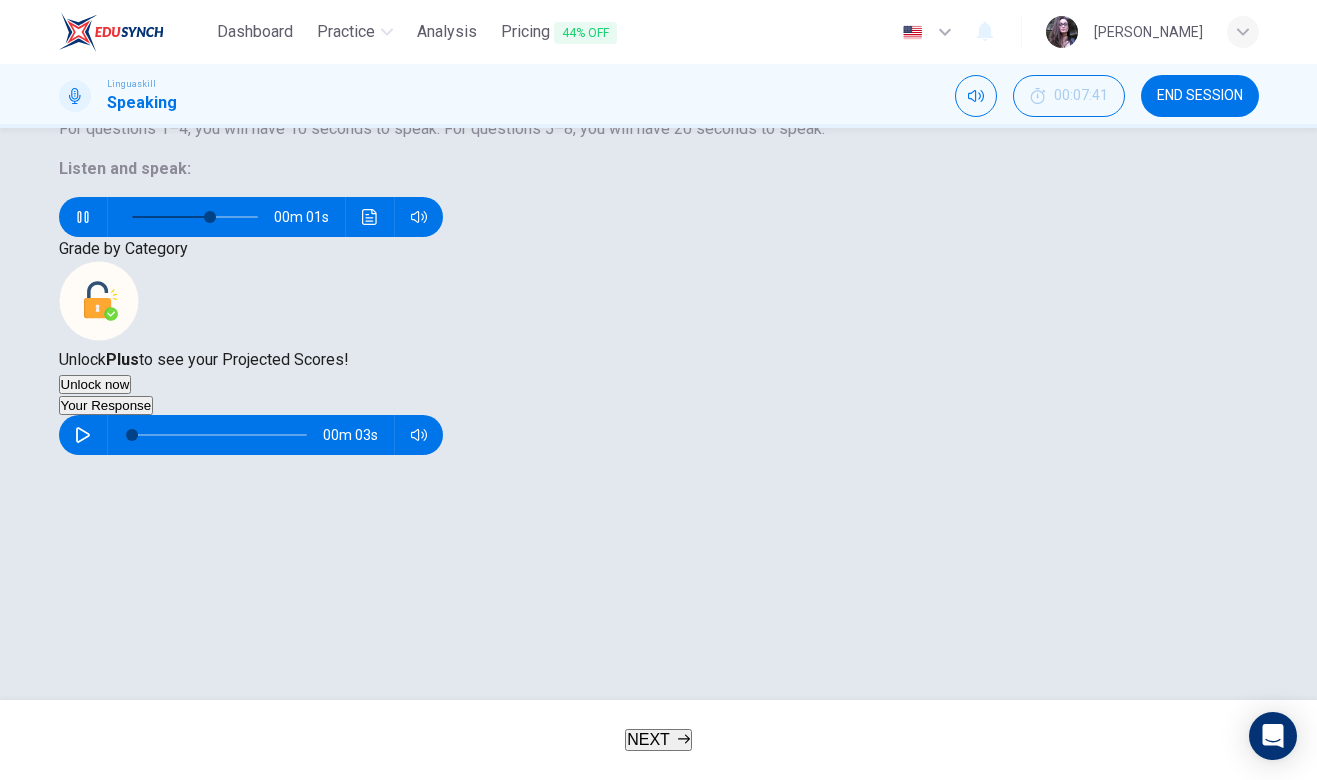 scroll, scrollTop: 281, scrollLeft: 0, axis: vertical 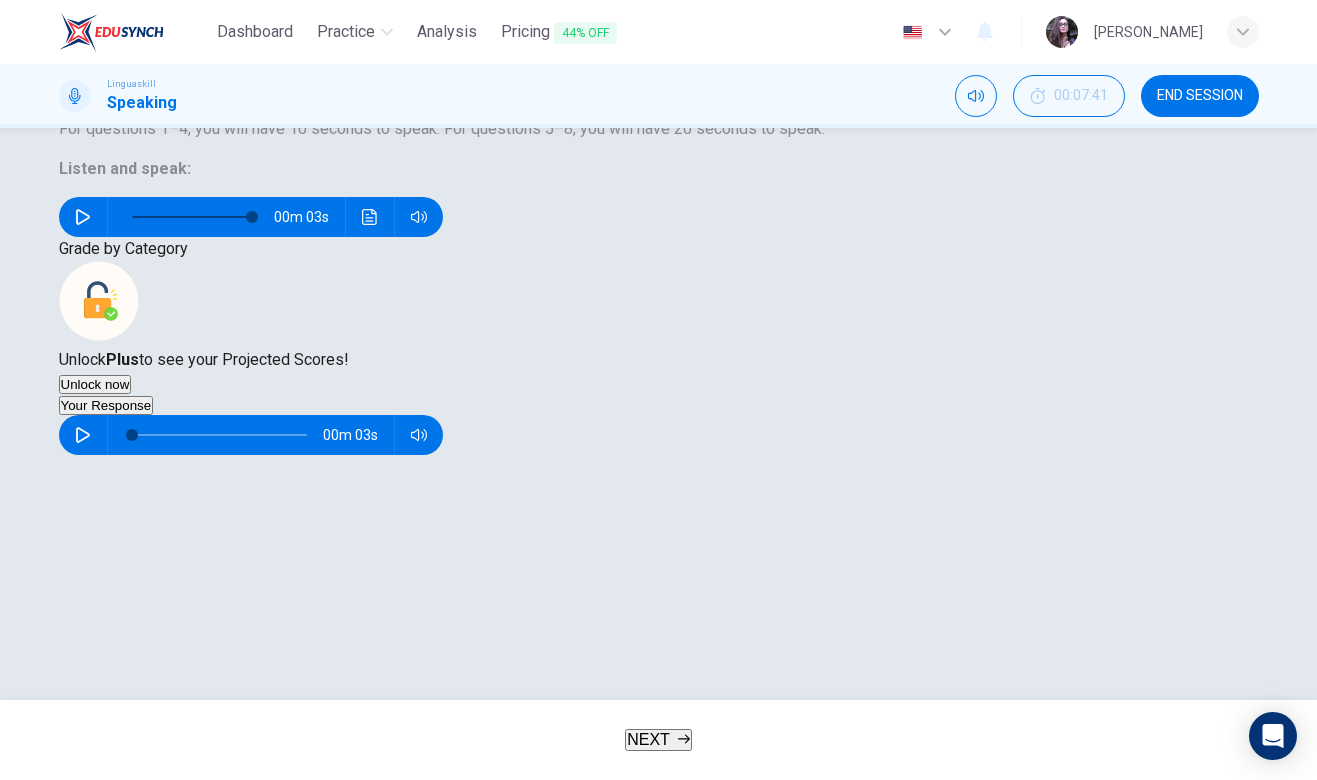 type on "0" 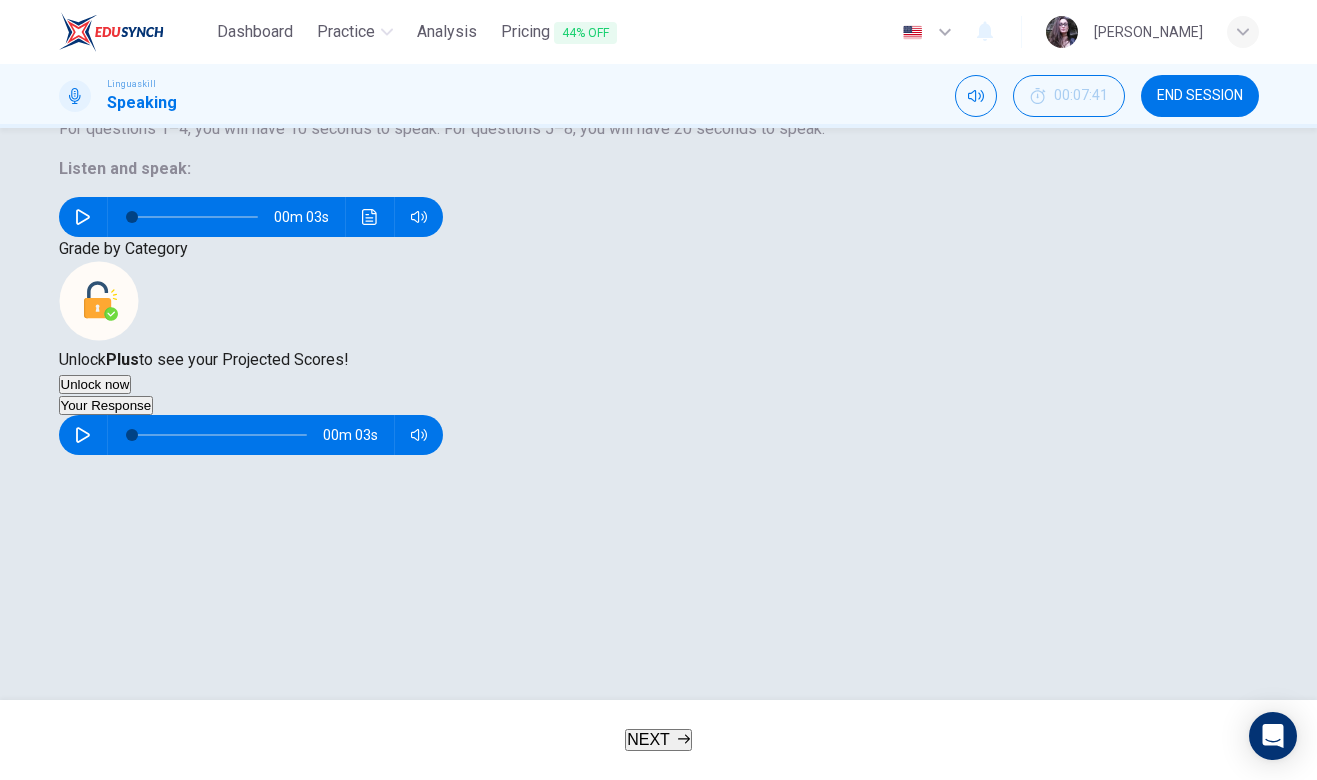 click 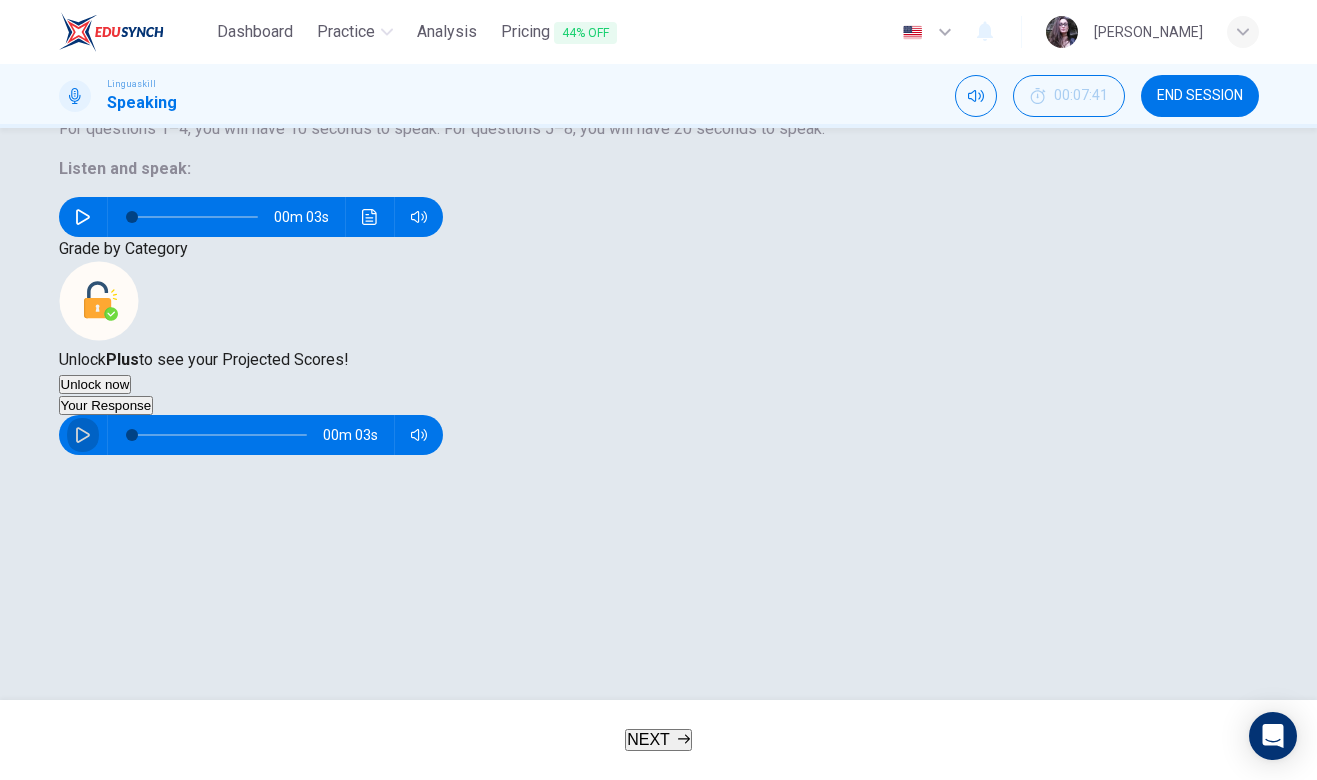 click 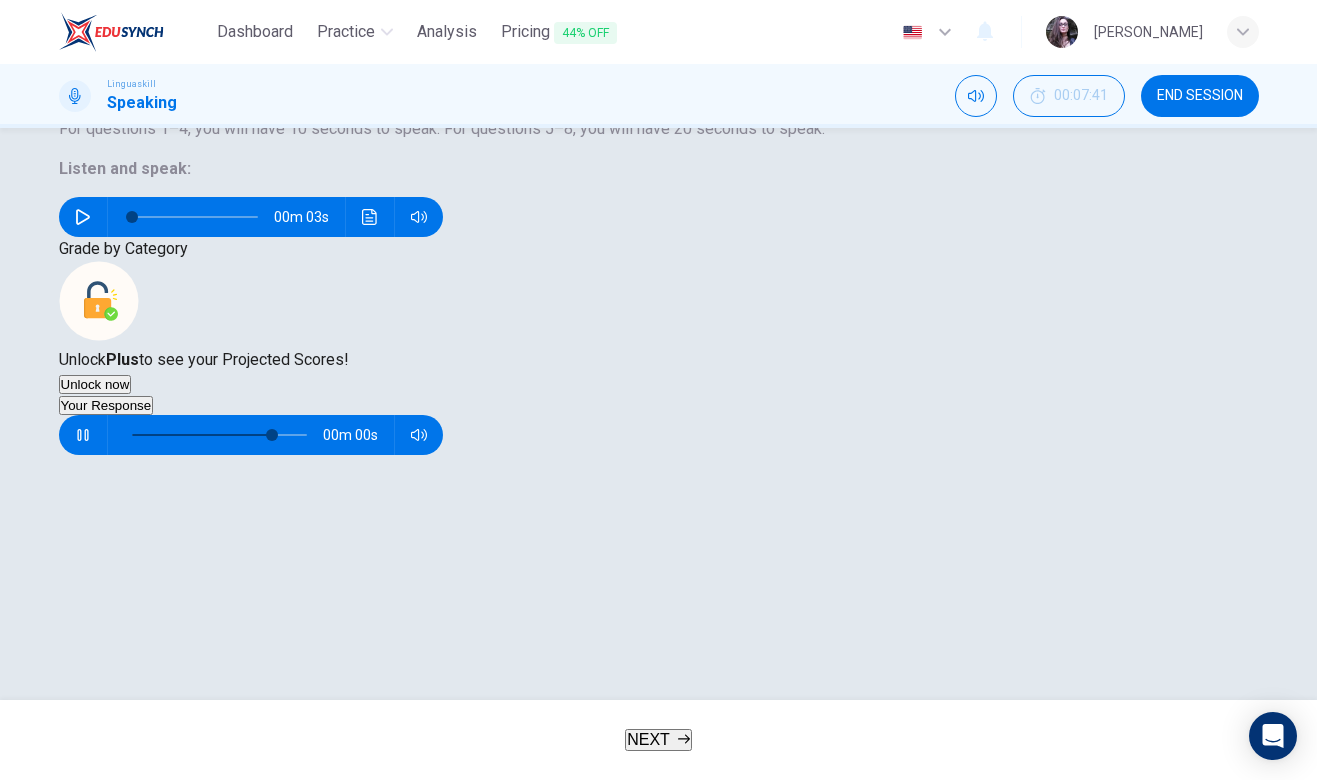type on "0" 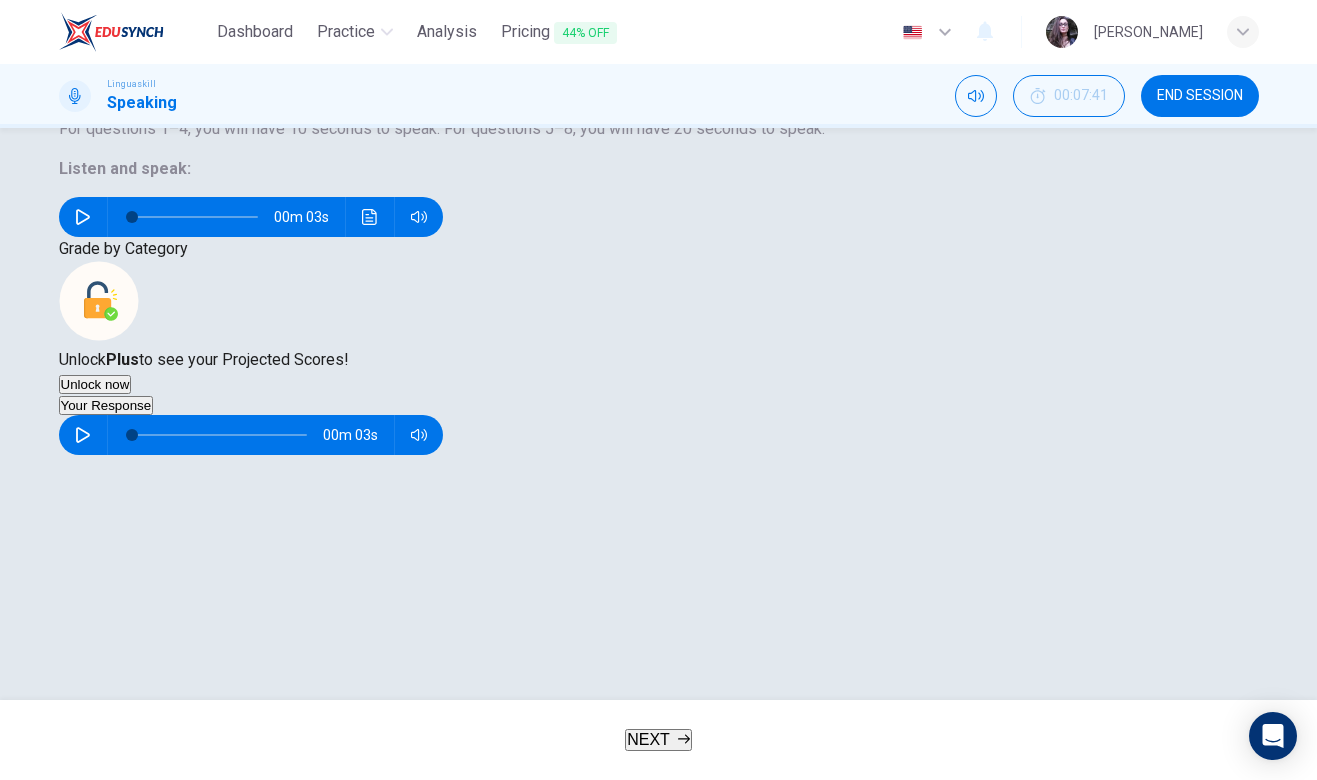 click on "NEXT" at bounding box center (648, 739) 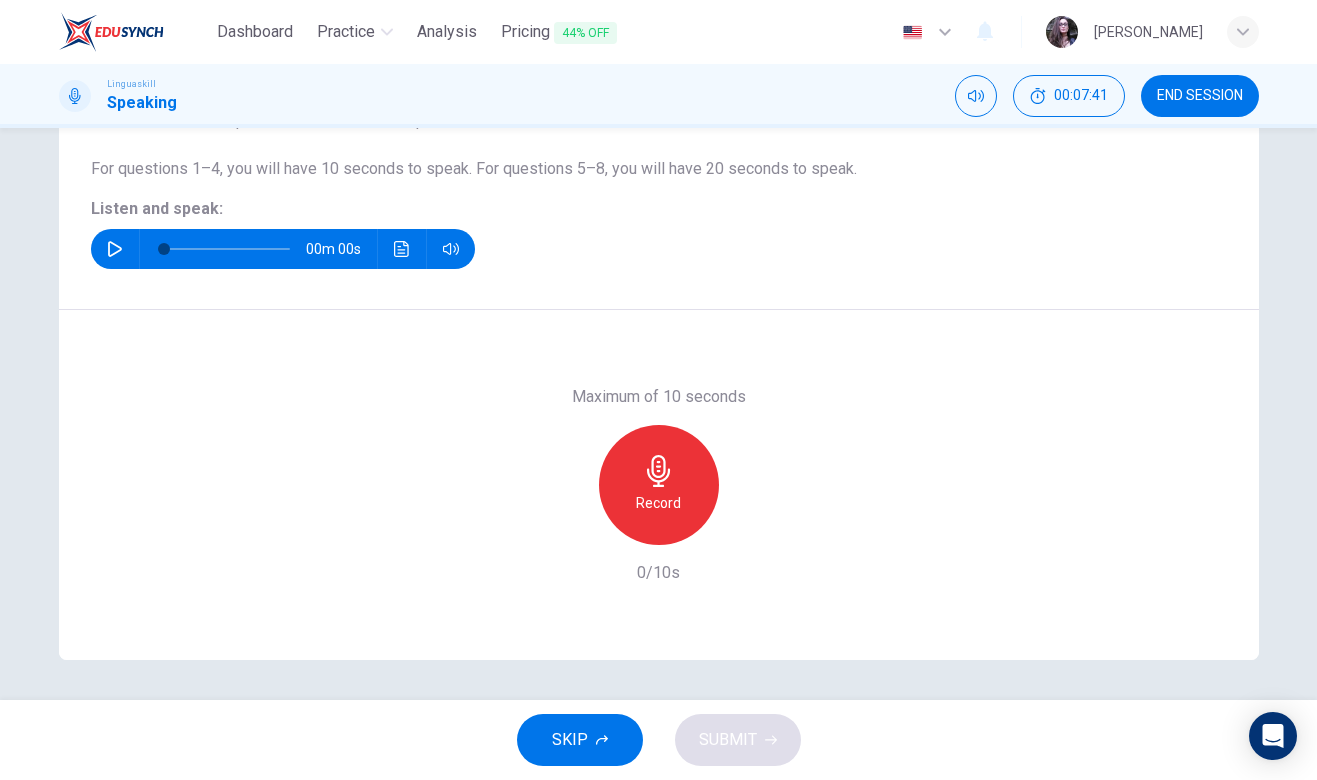 scroll, scrollTop: 204, scrollLeft: 0, axis: vertical 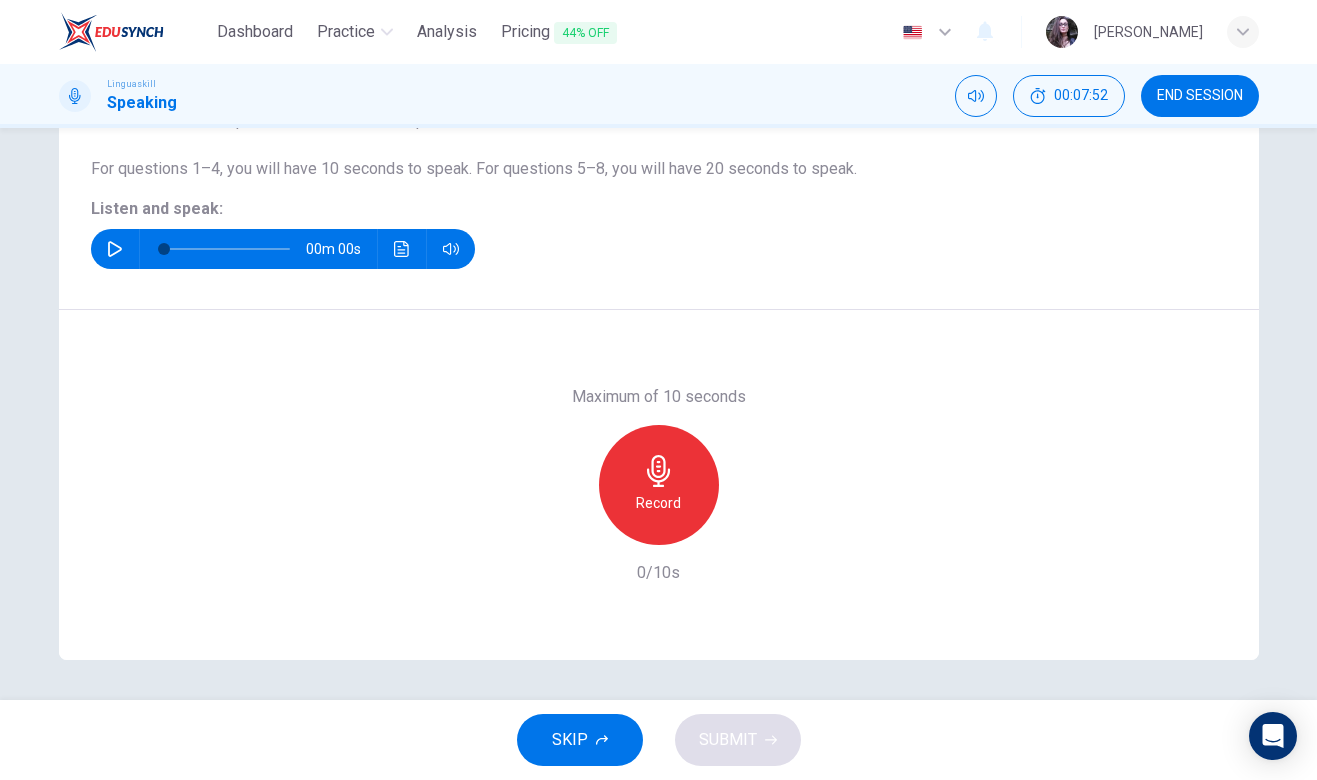 click at bounding box center (115, 249) 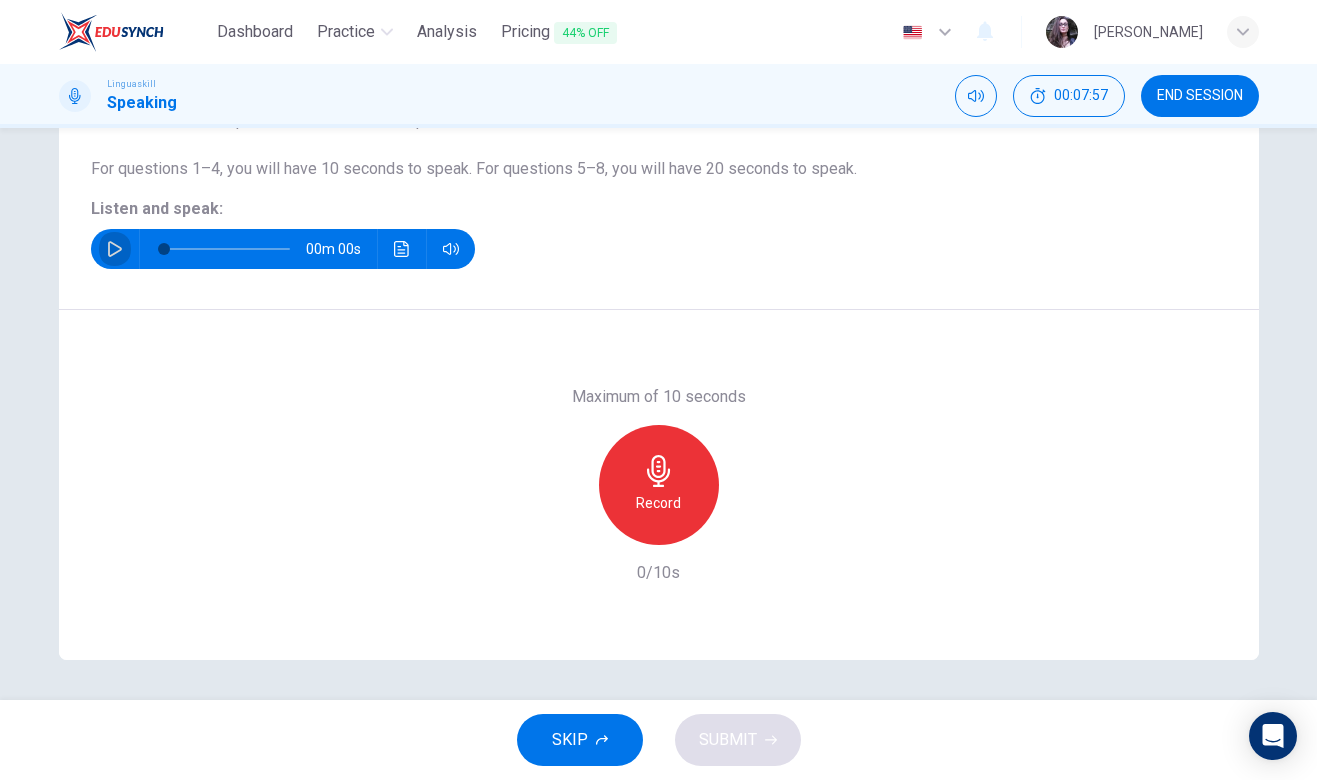 click 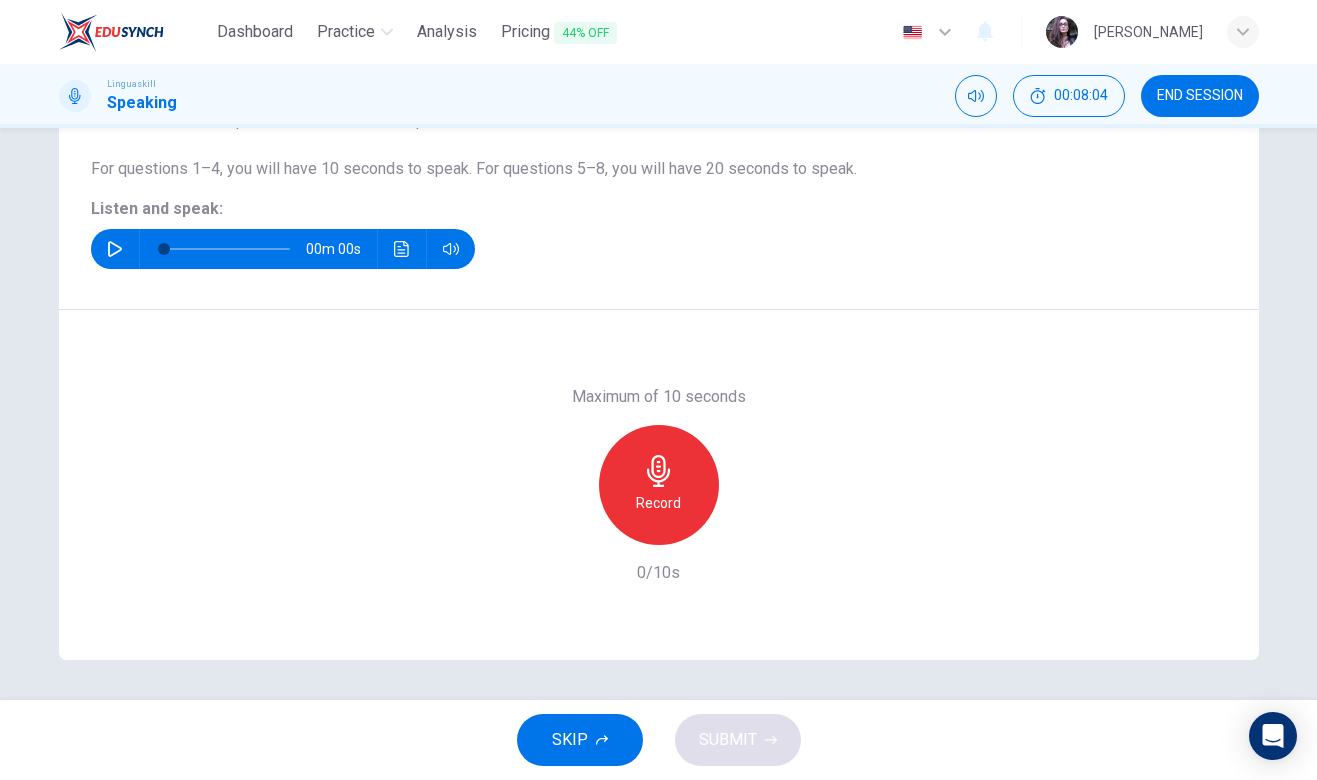 click 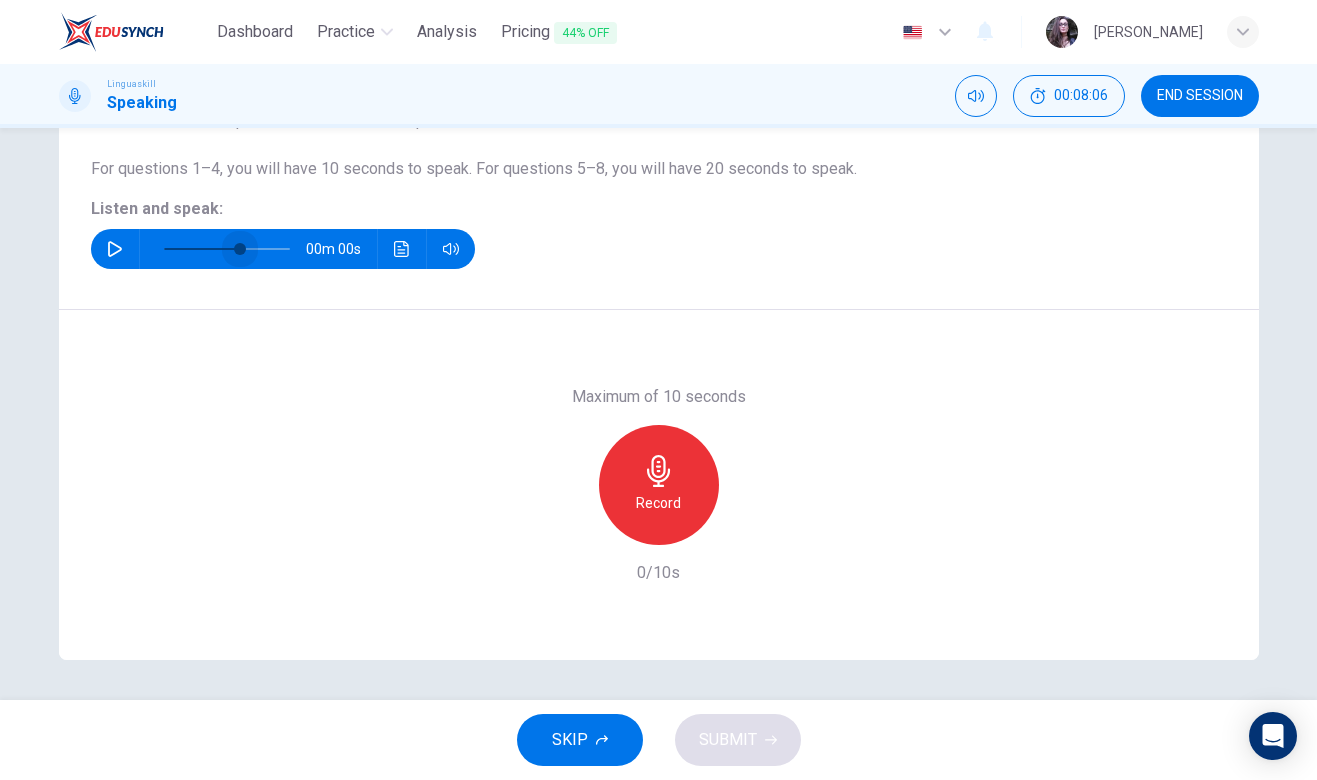 click at bounding box center (227, 249) 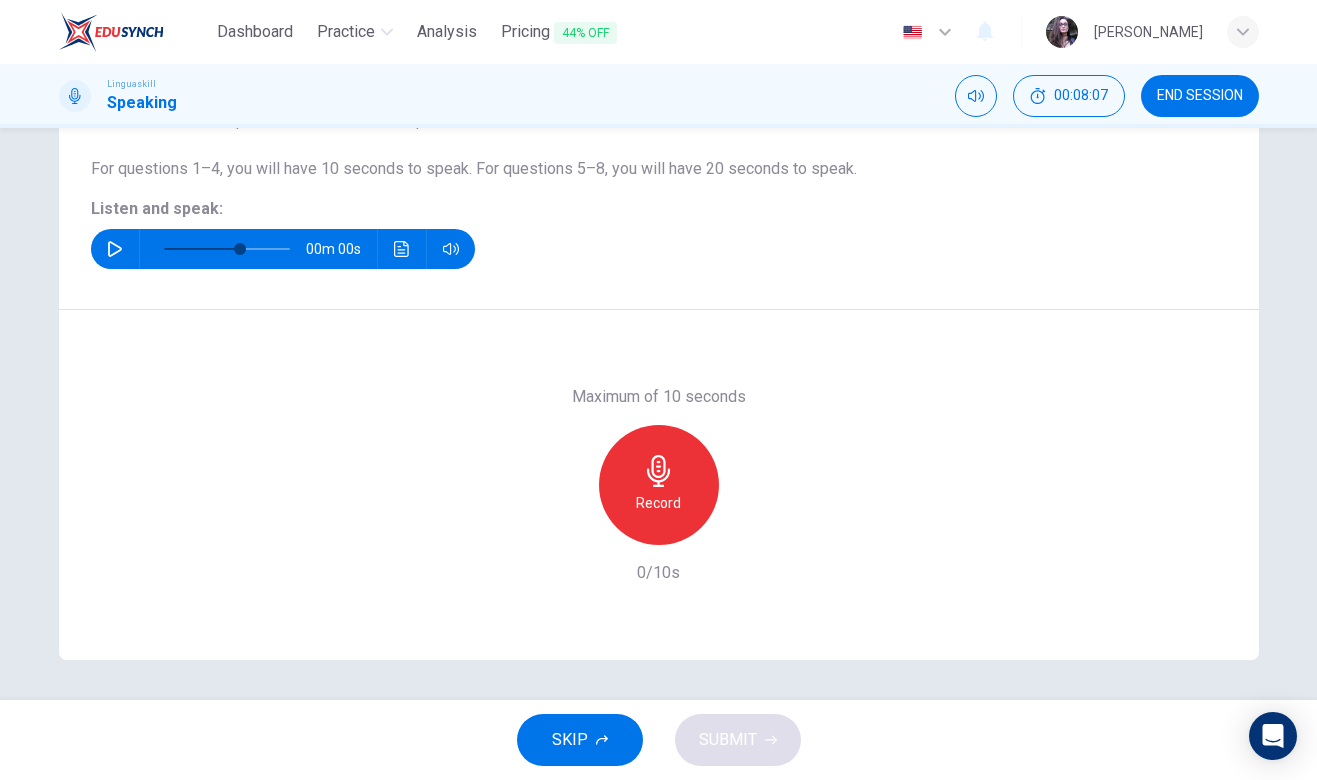 click 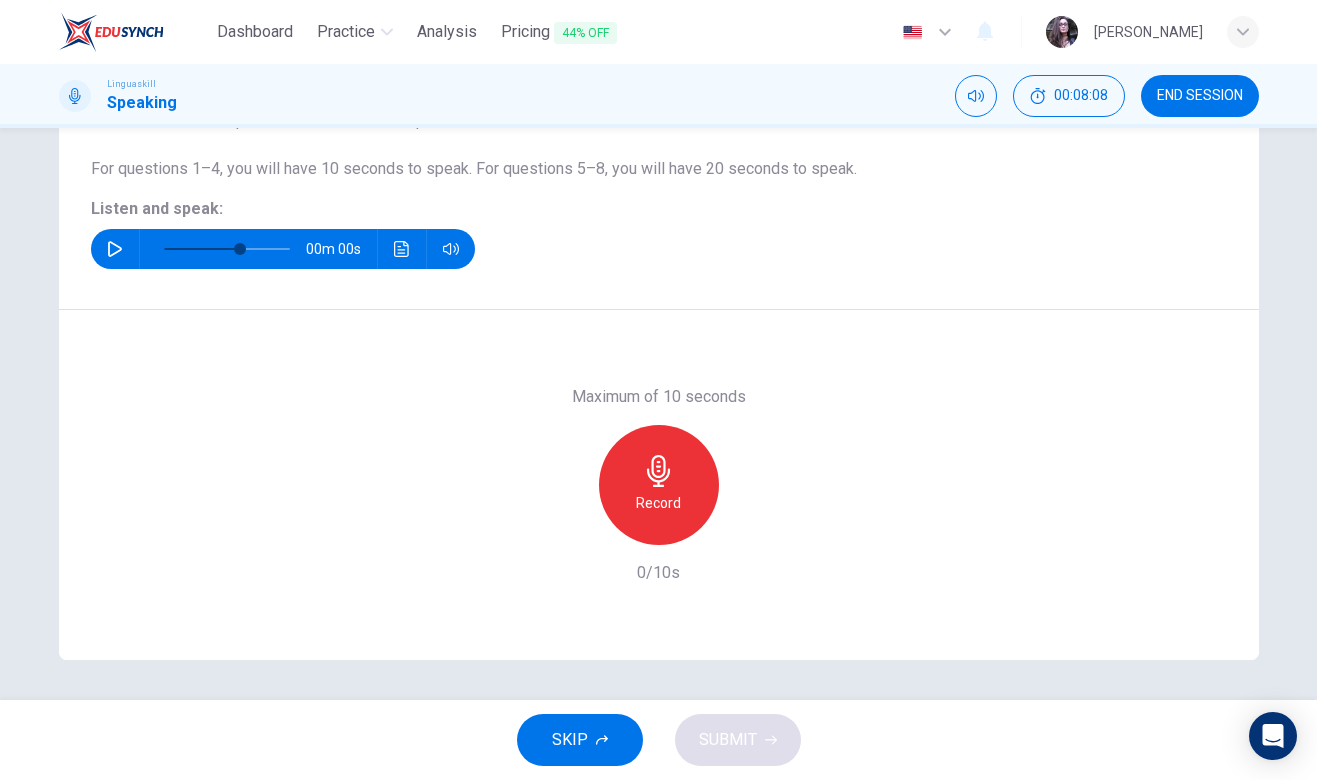 click 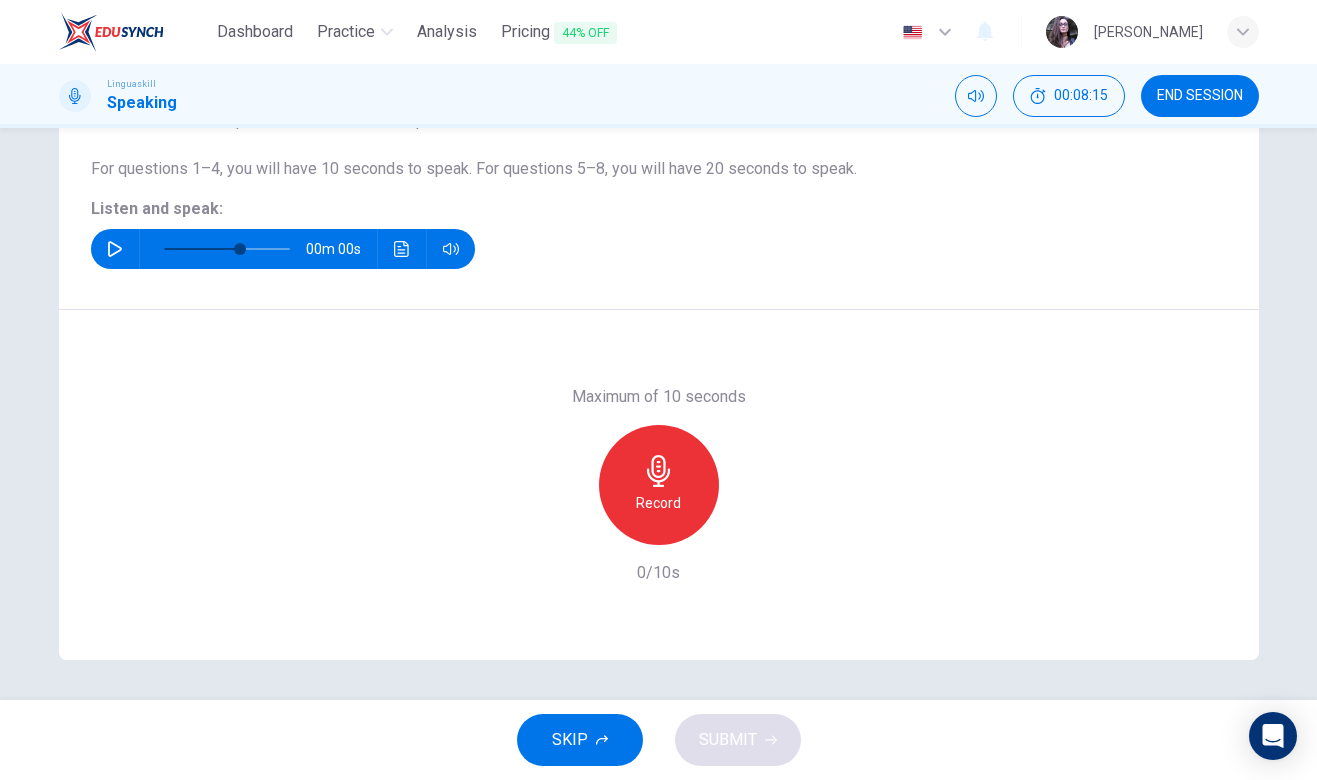 click on "Retry" at bounding box center [124, 2117] 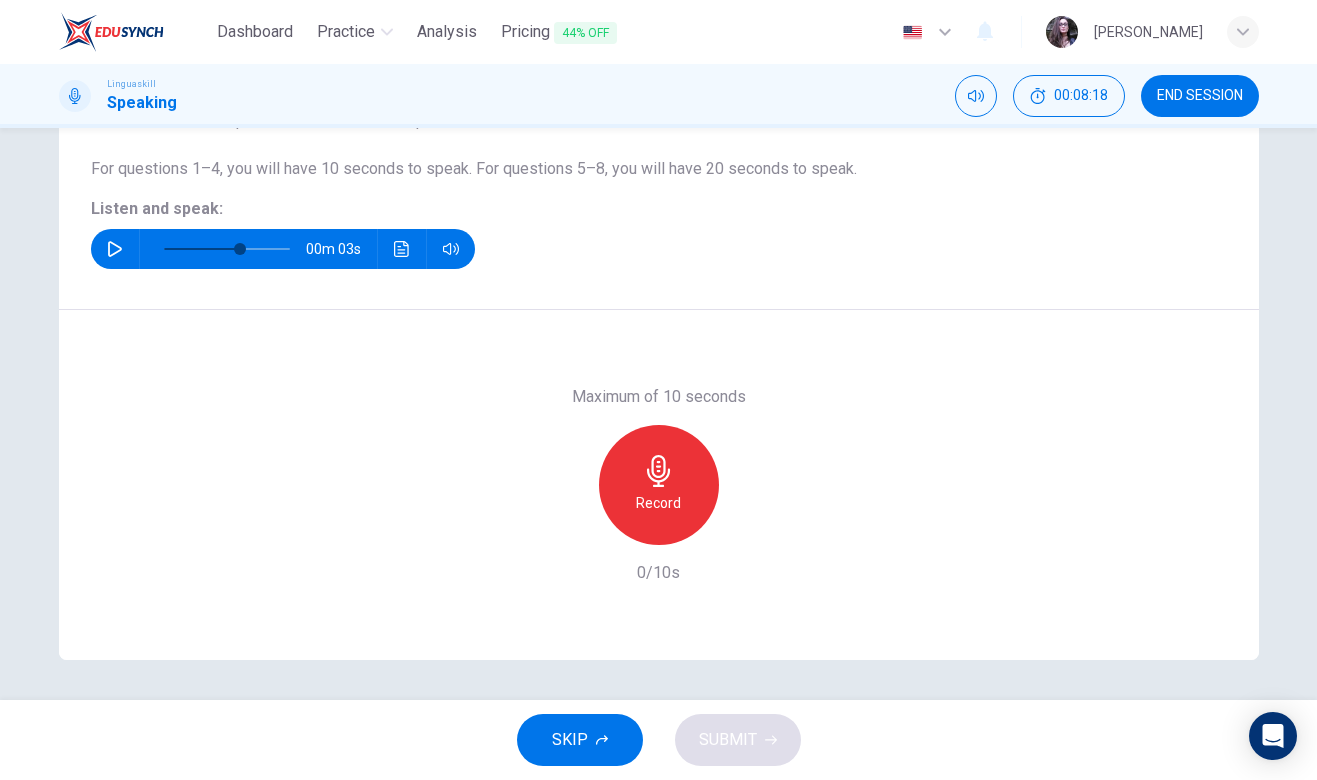 click 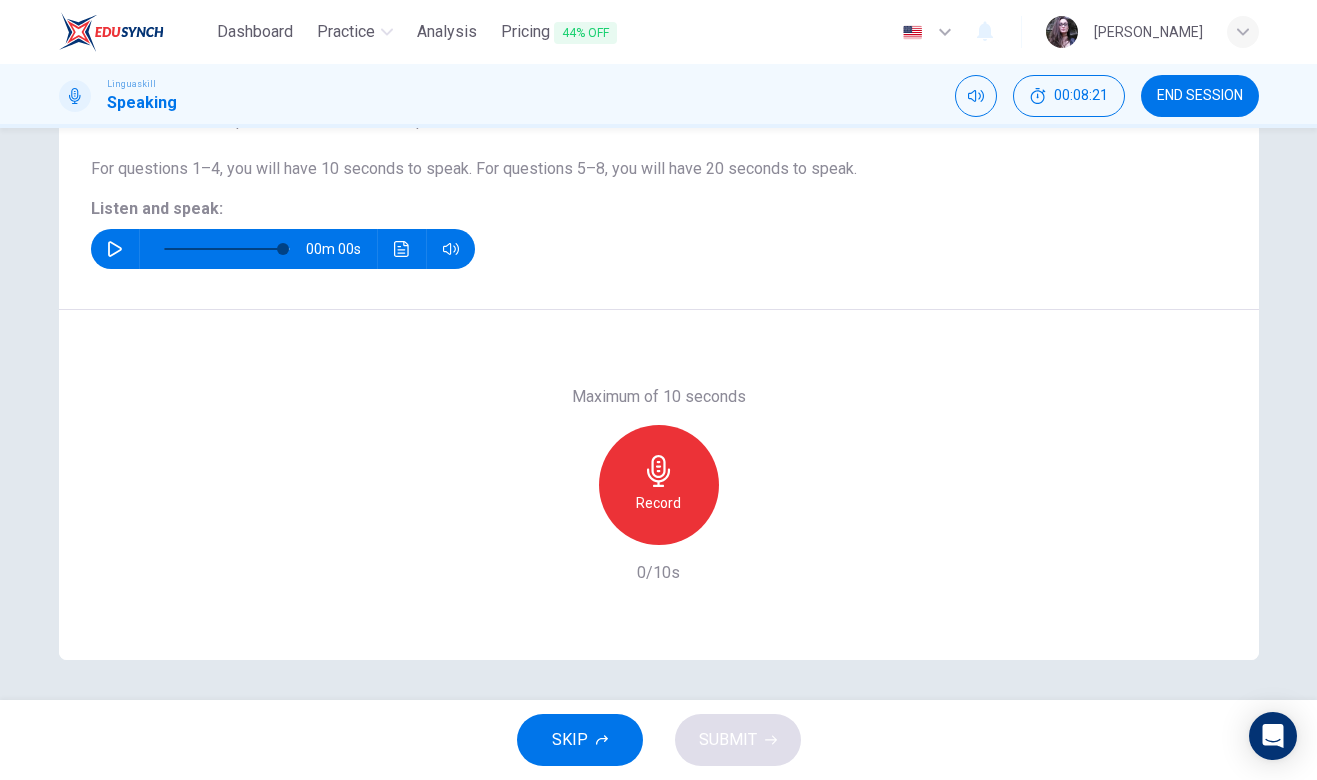 type on "0" 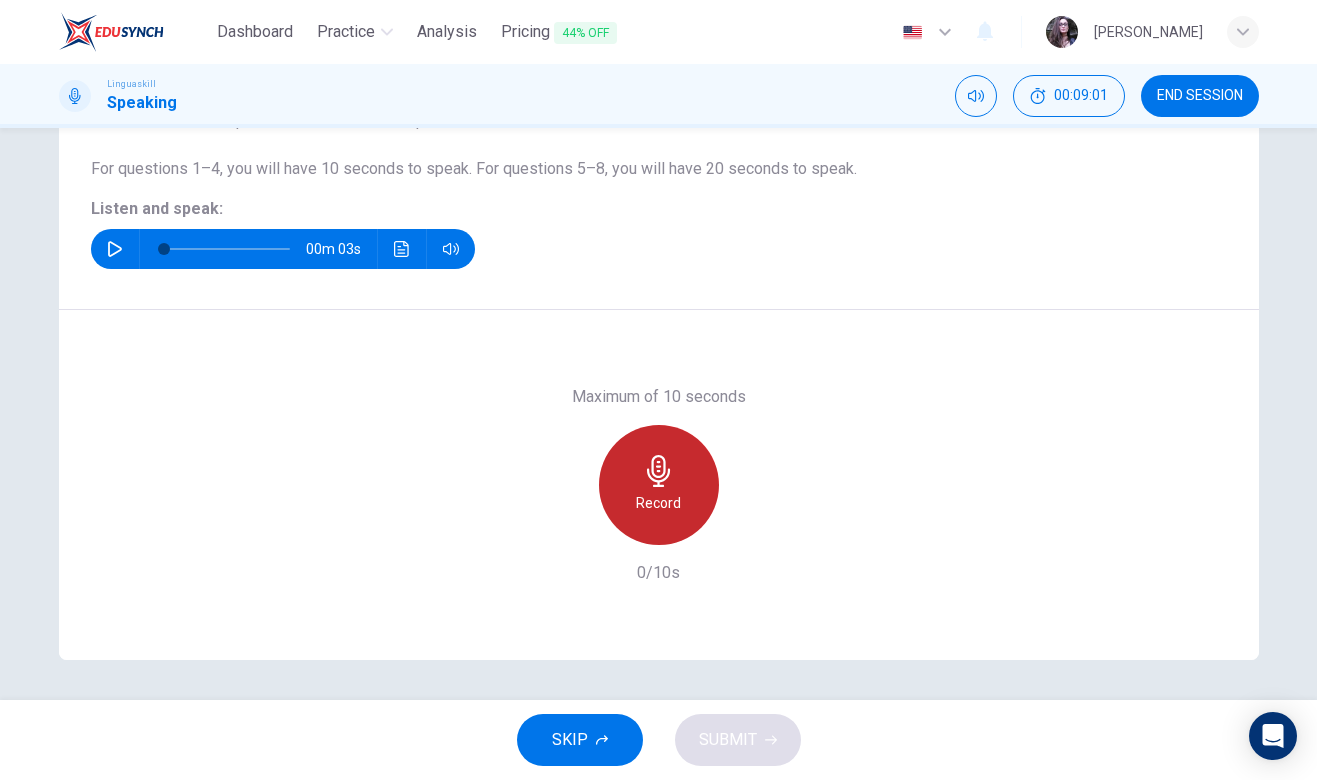 click 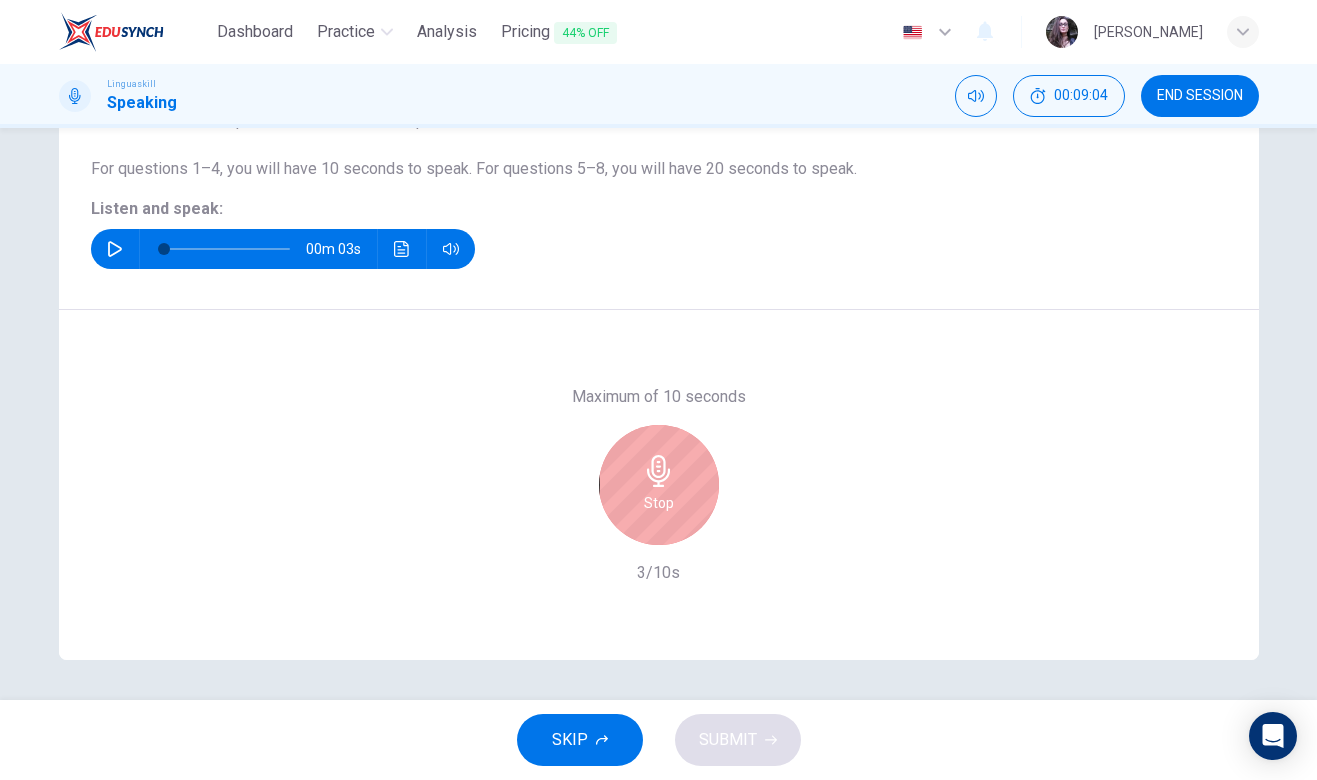 click 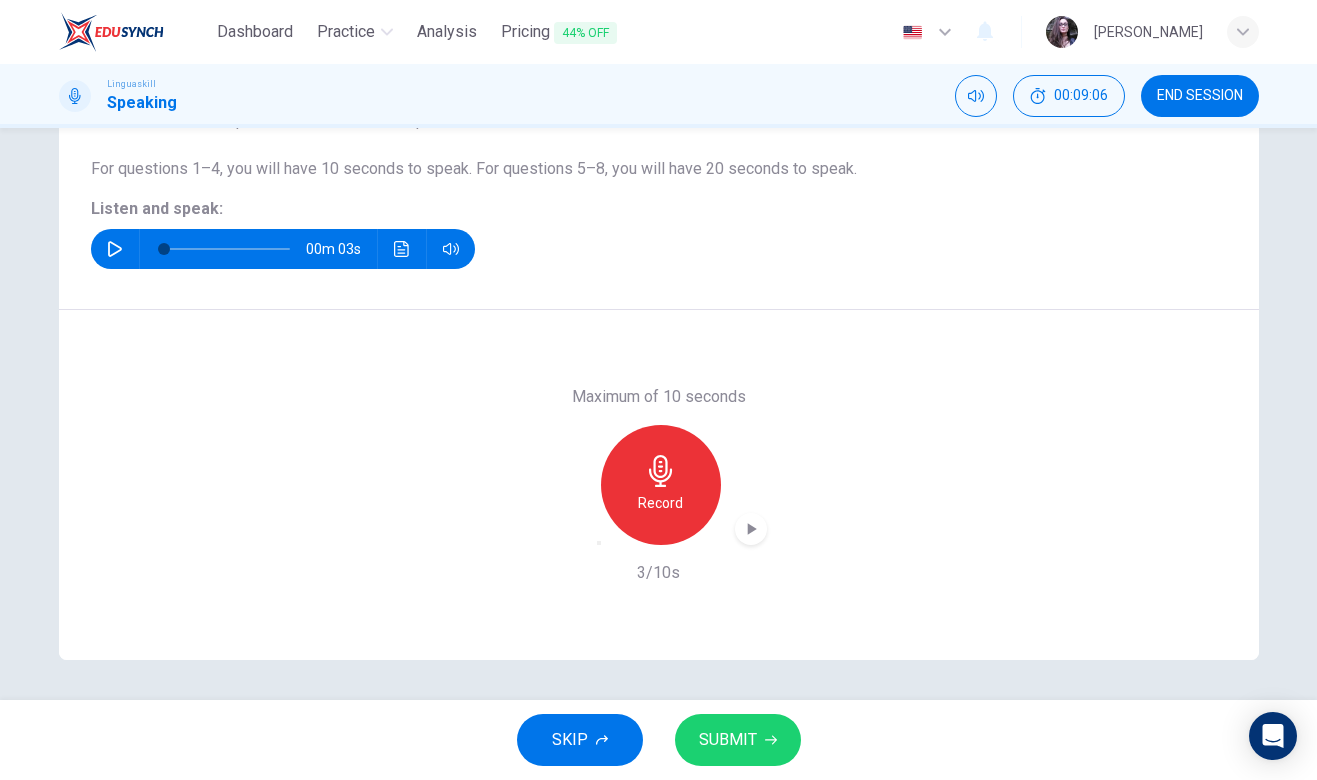 click on "SUBMIT" at bounding box center [738, 740] 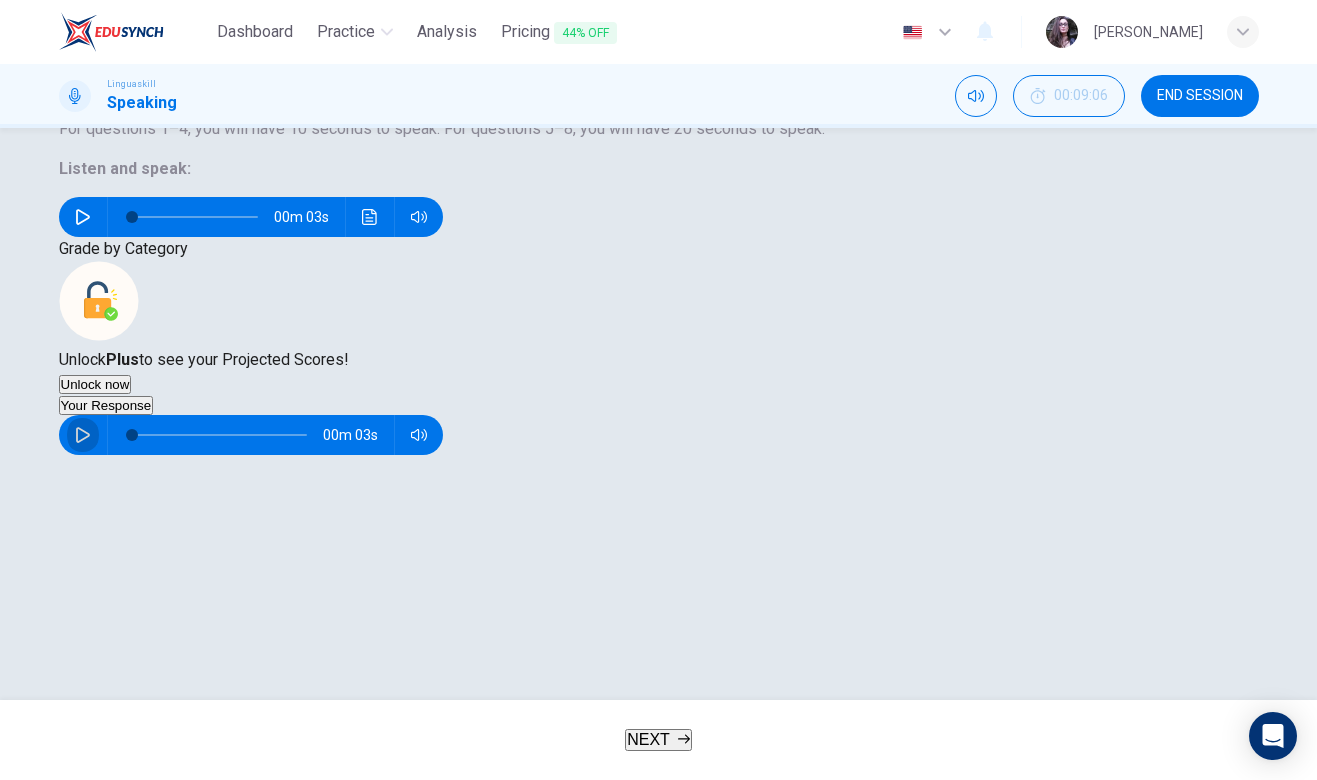 click 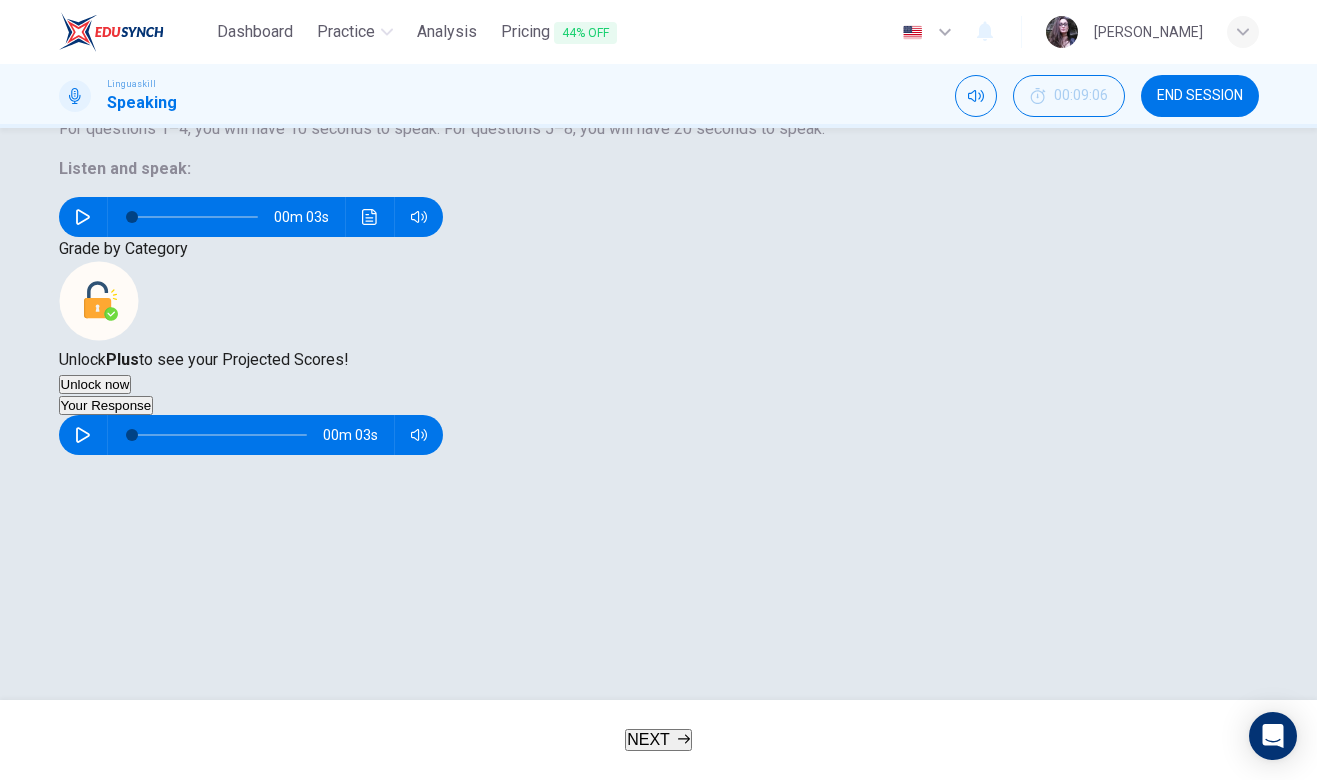 click 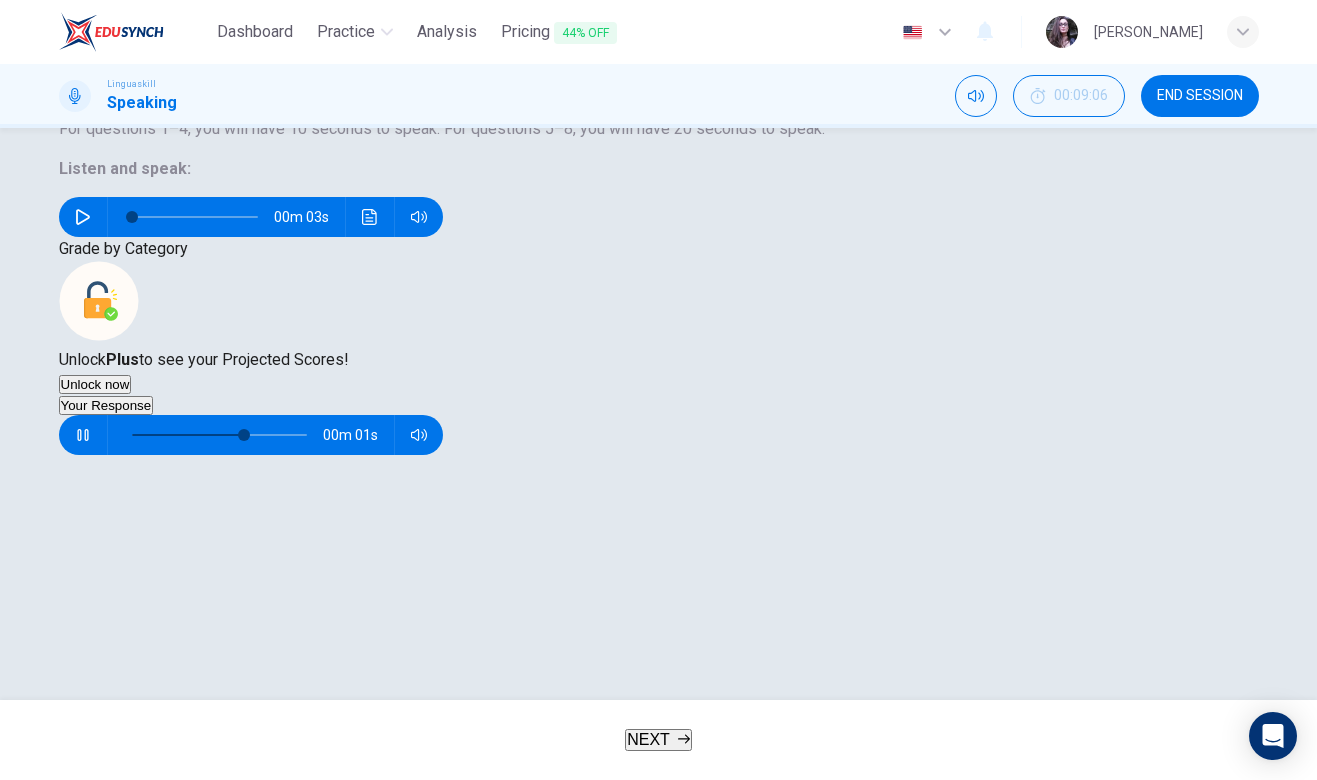 type on "0" 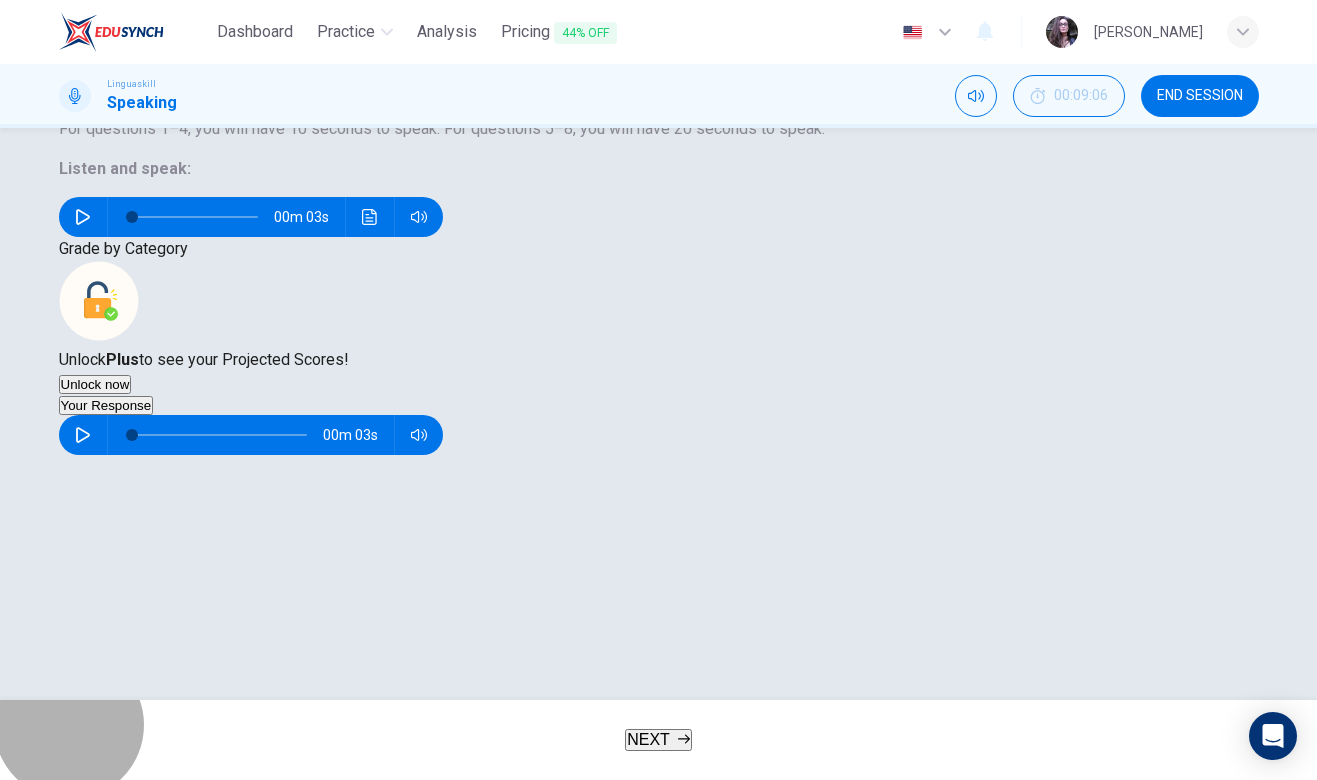 click on "NEXT" at bounding box center [648, 739] 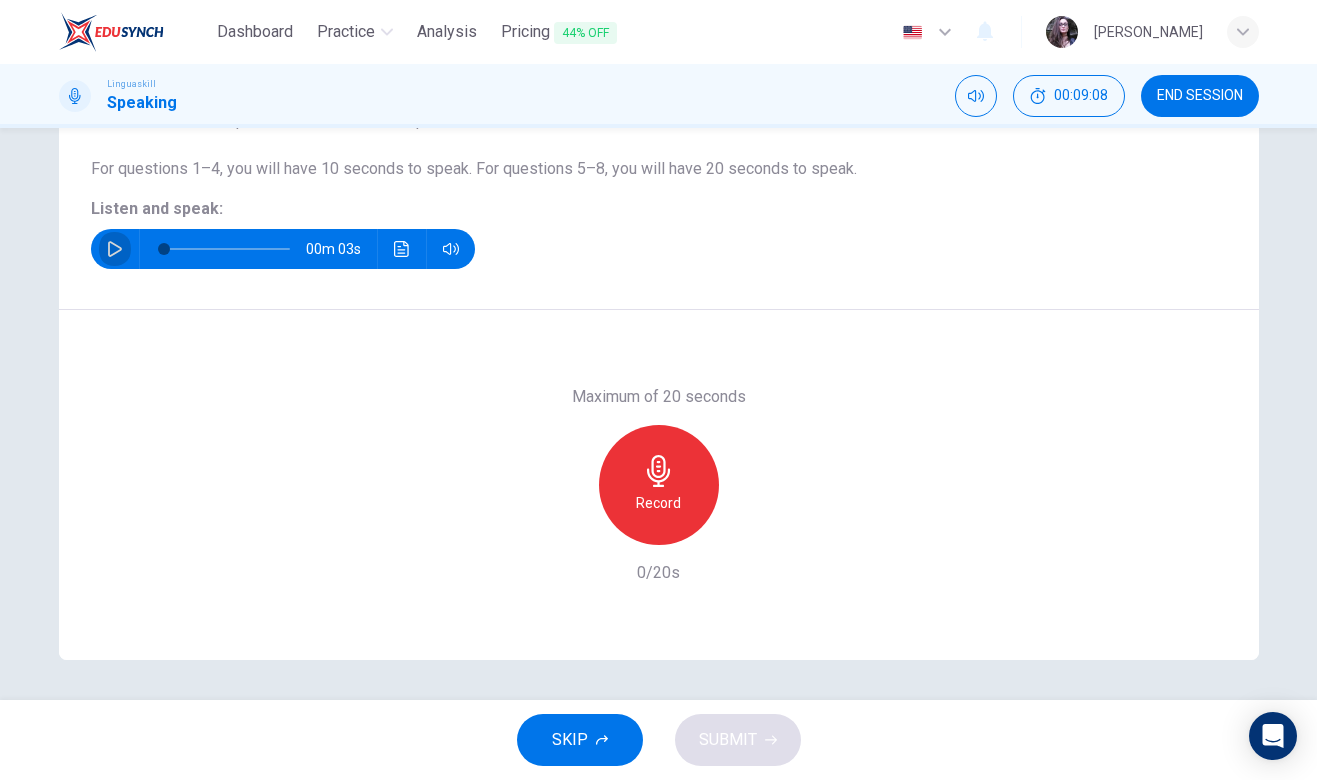 click 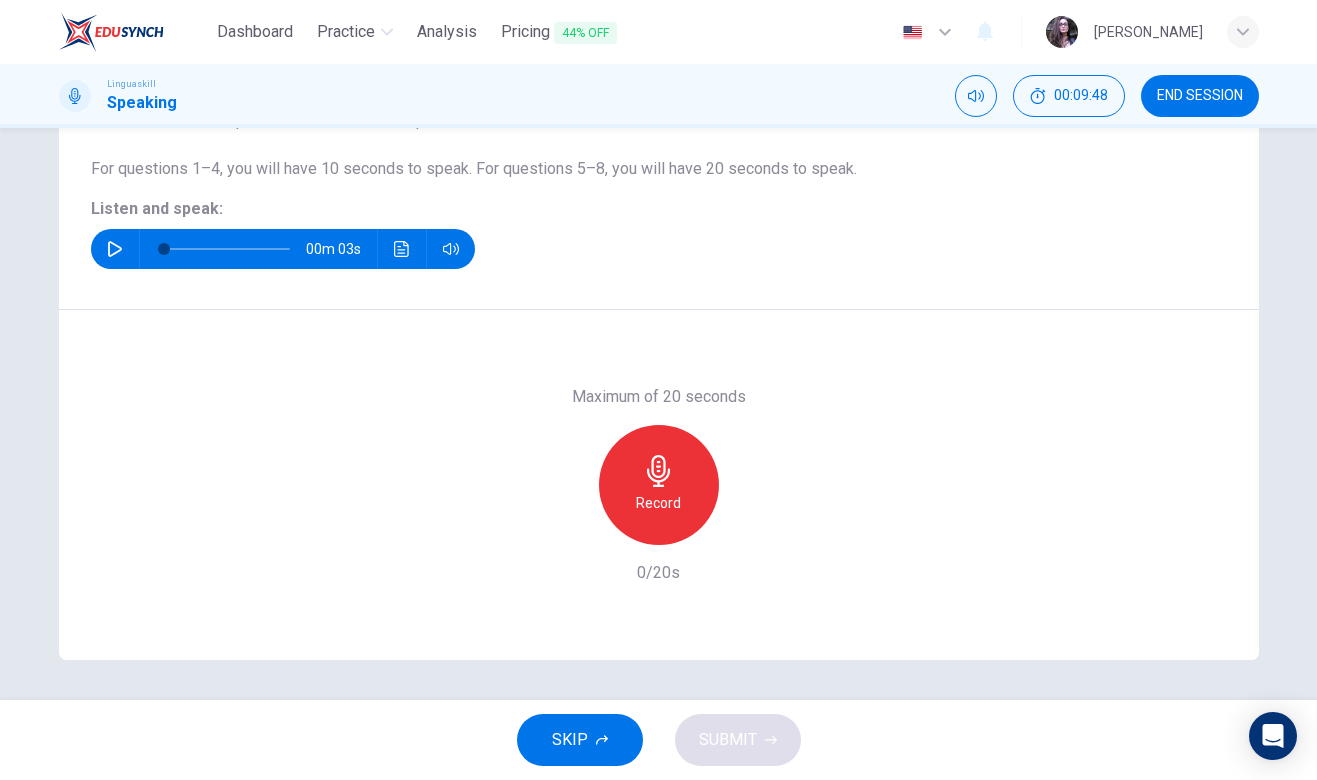 click 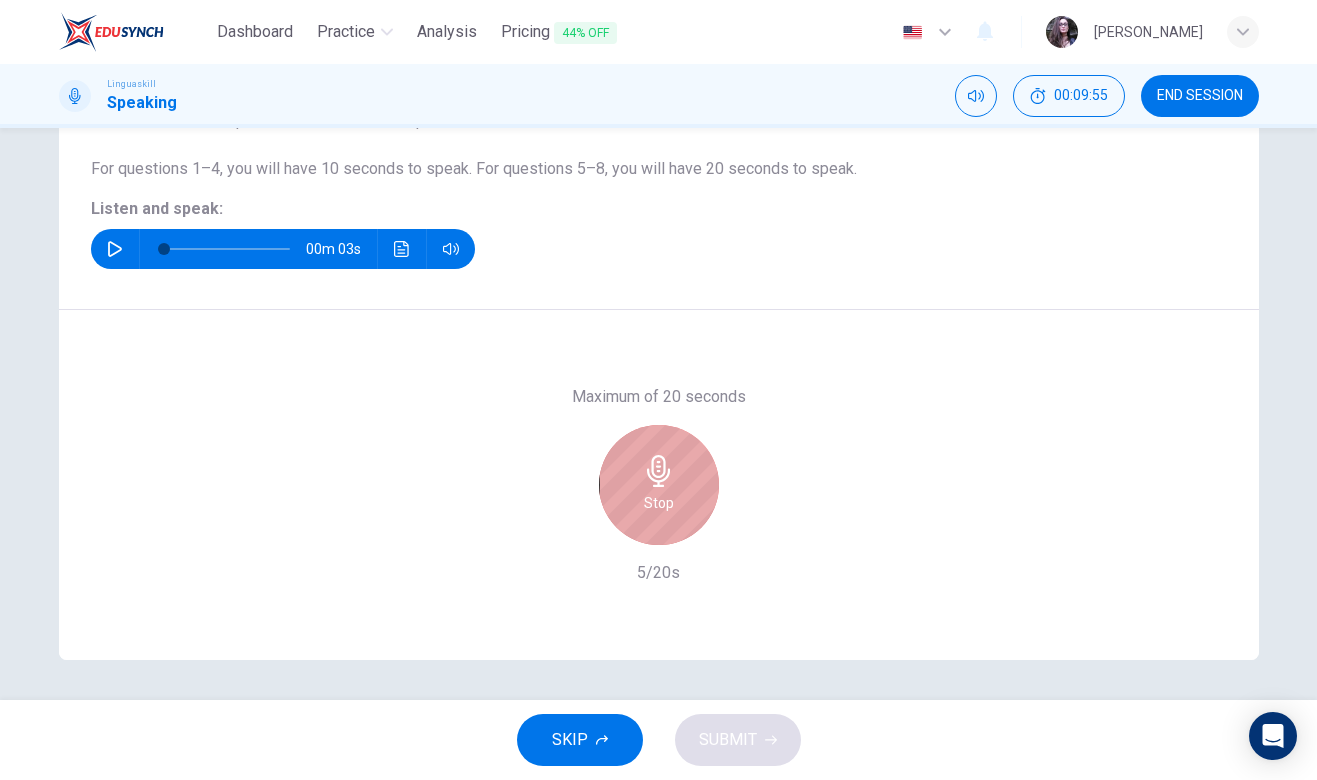 click 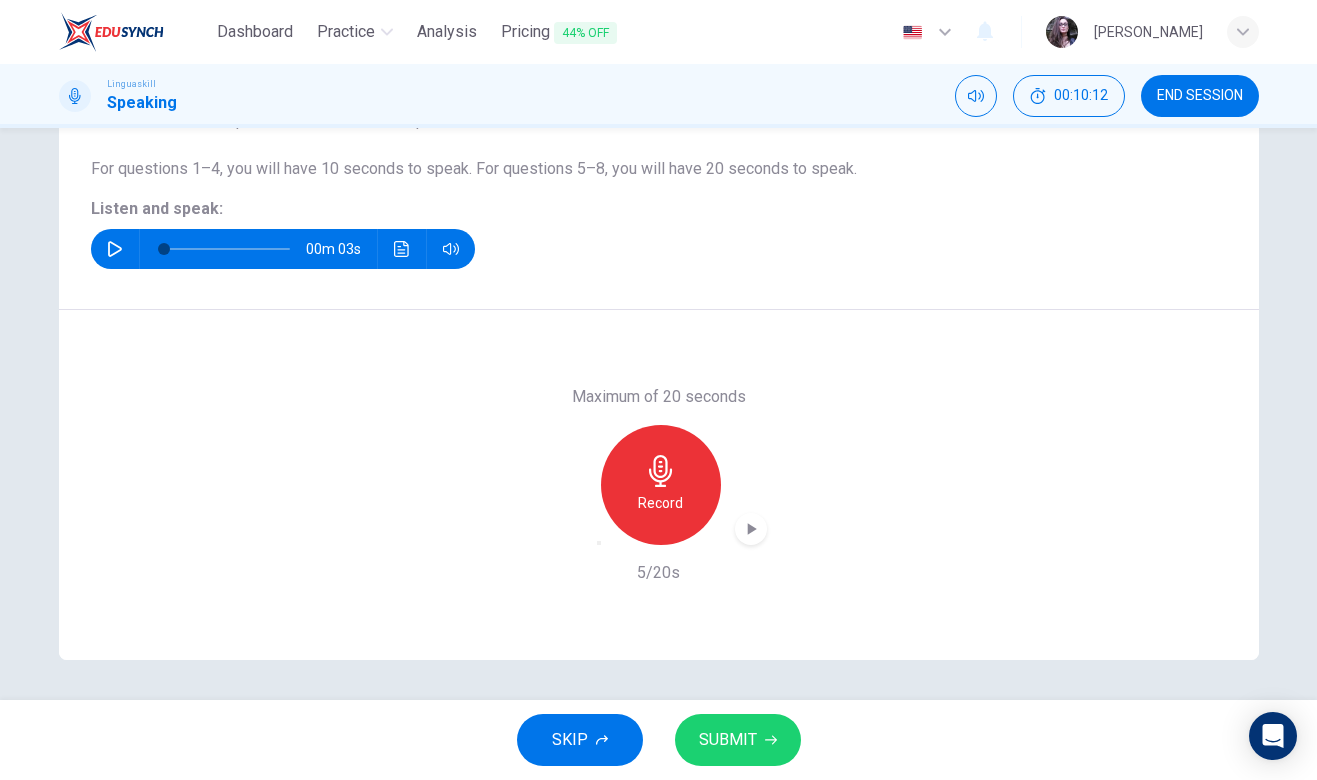 click on "SUBMIT" at bounding box center (728, 740) 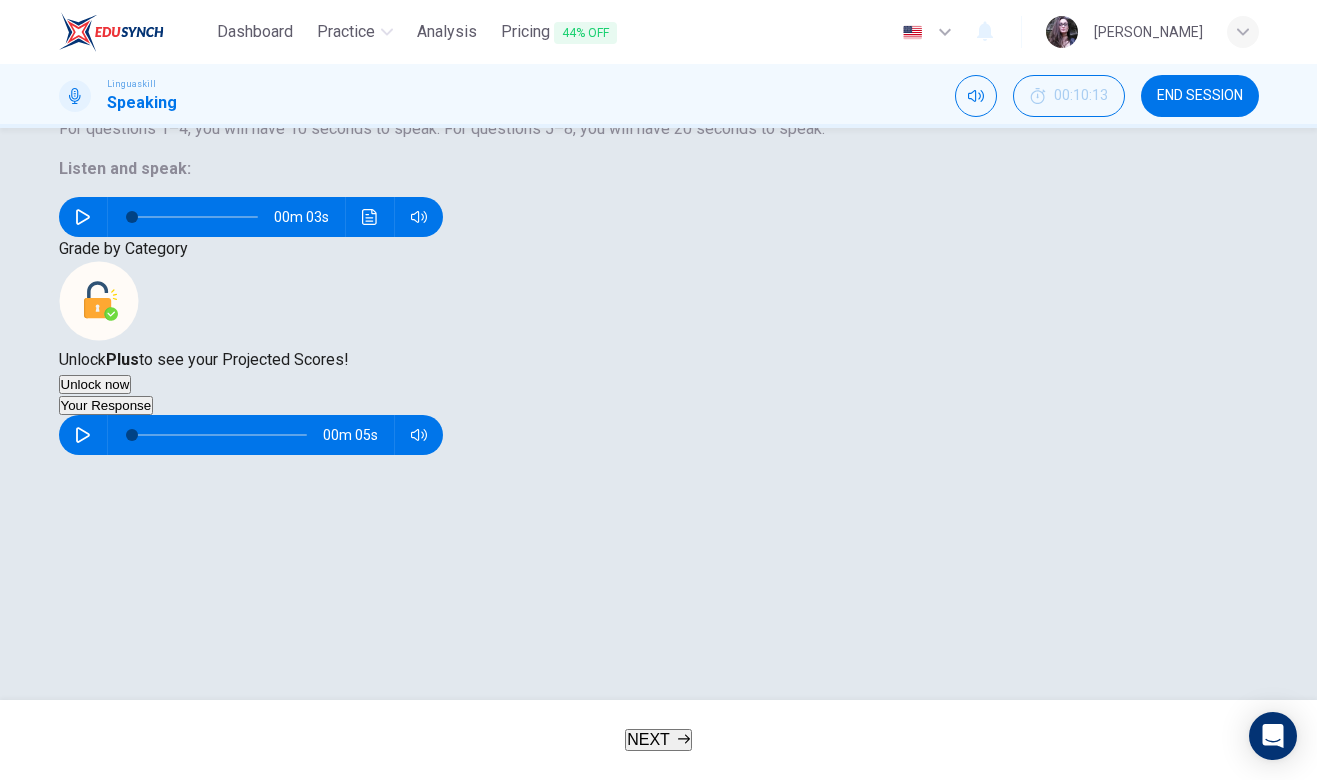 click on "NEXT" at bounding box center [648, 739] 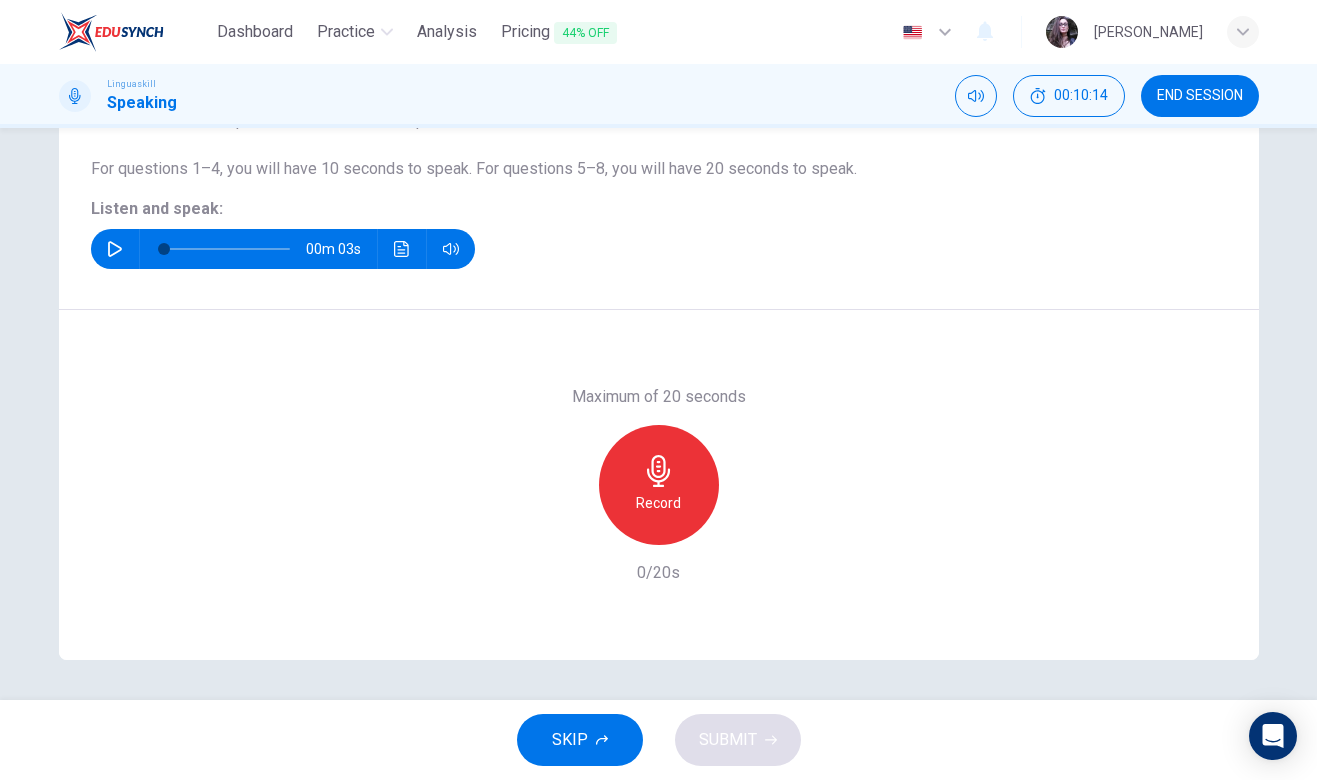 click 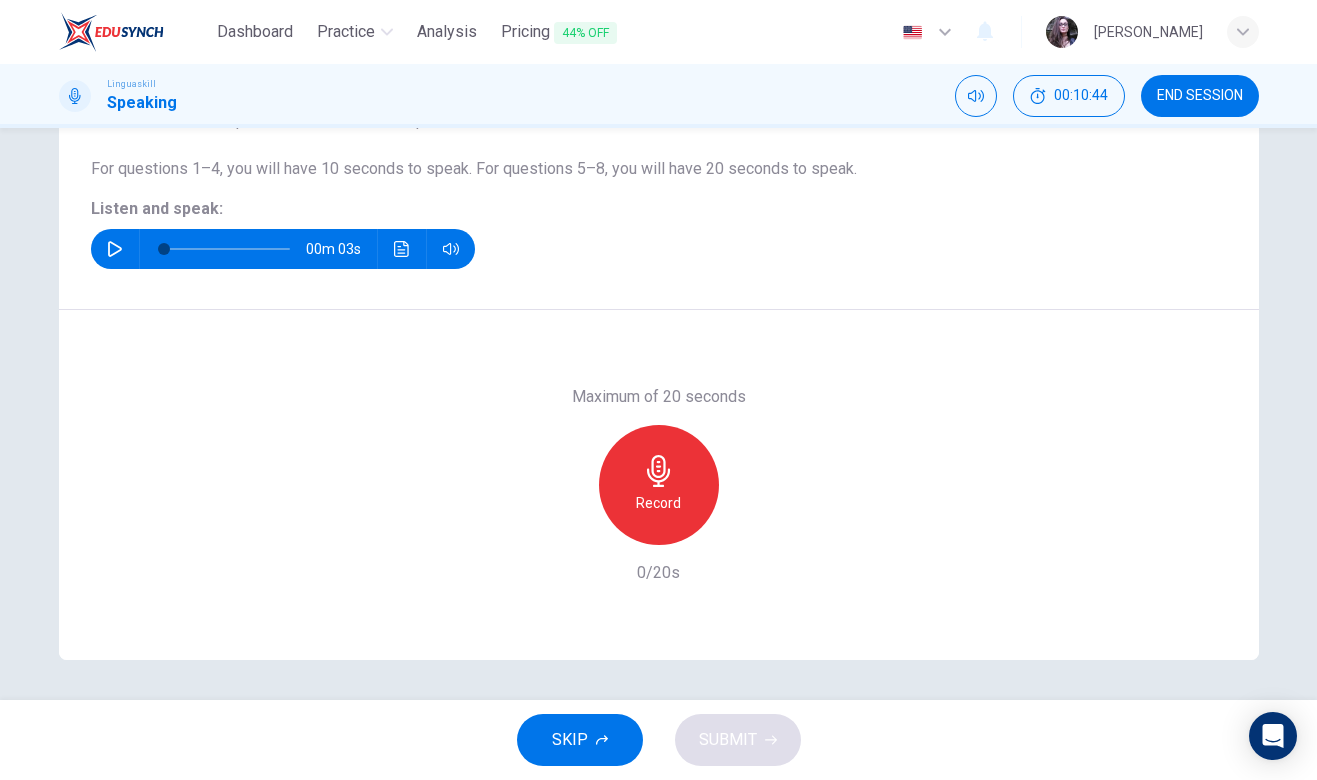 click on "Record" at bounding box center [659, 485] 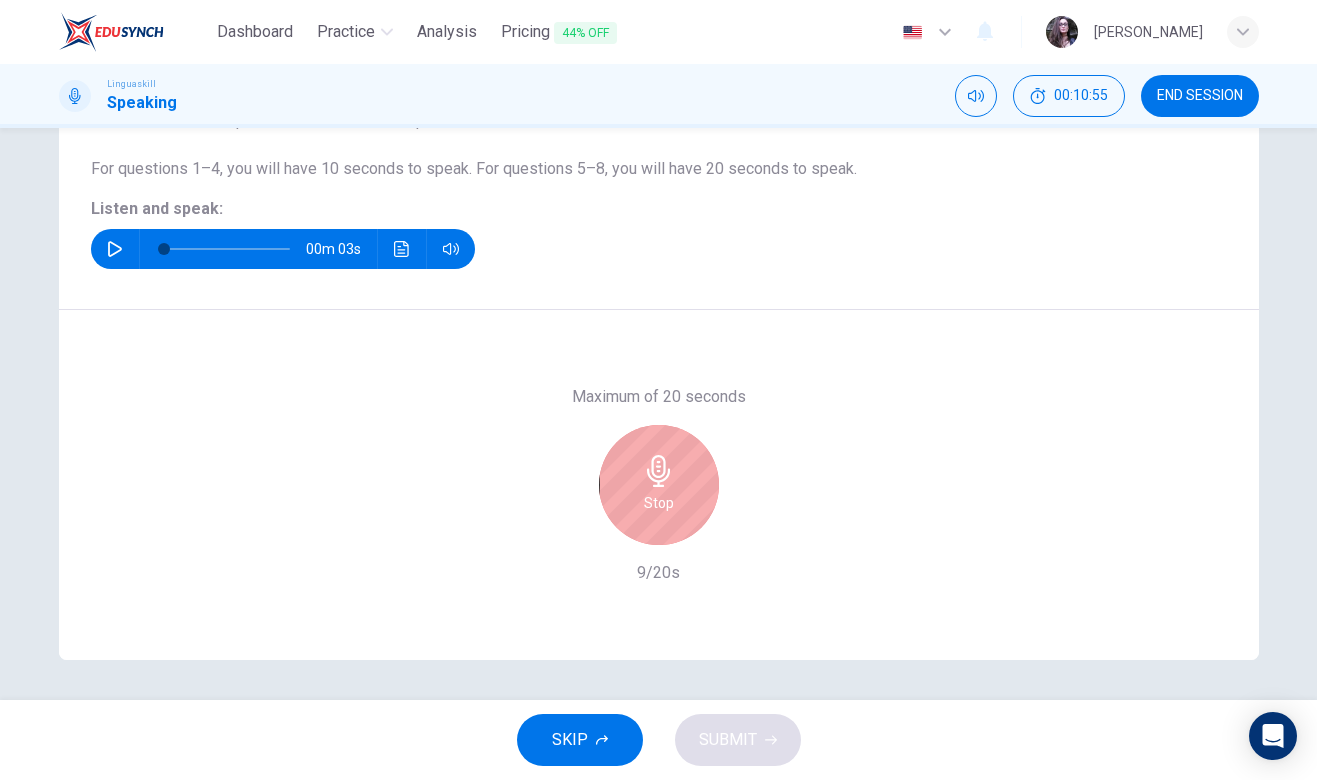 click on "Stop" at bounding box center (659, 485) 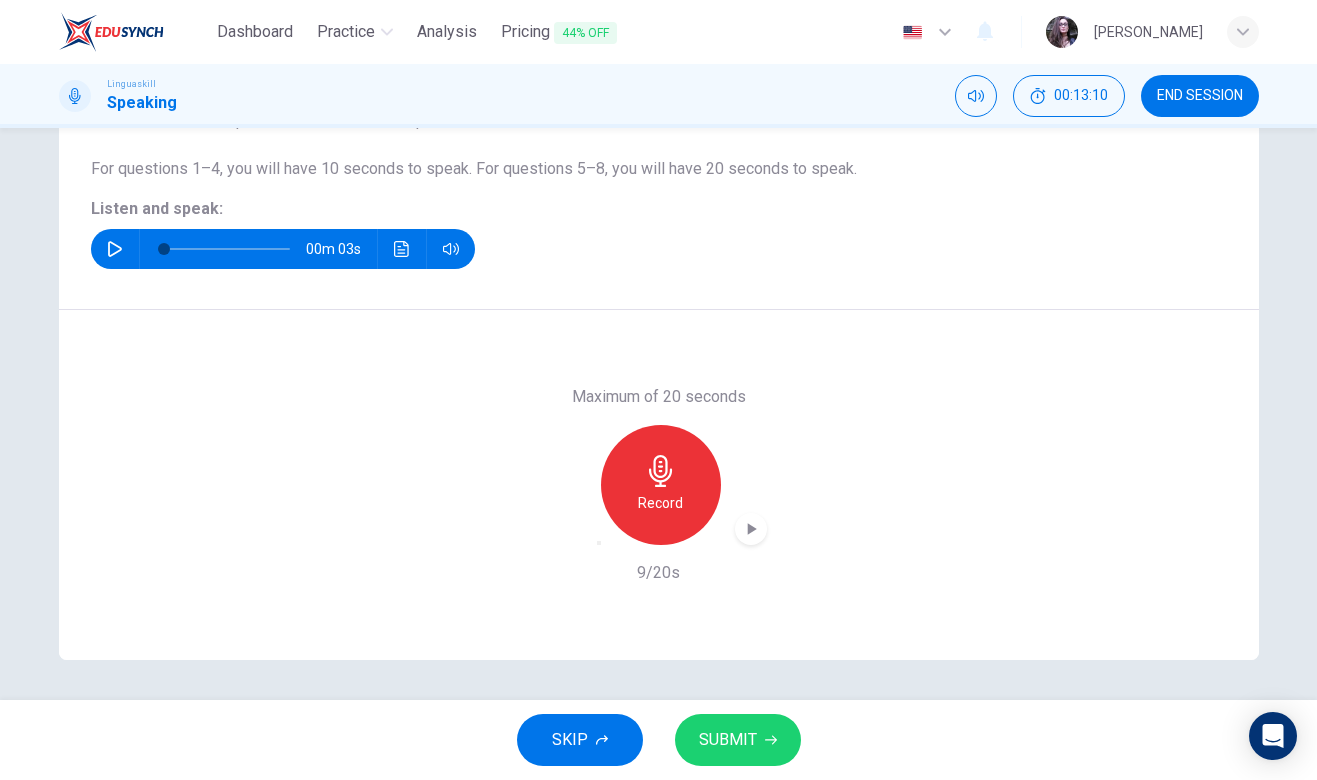 click on "SUBMIT" at bounding box center (728, 740) 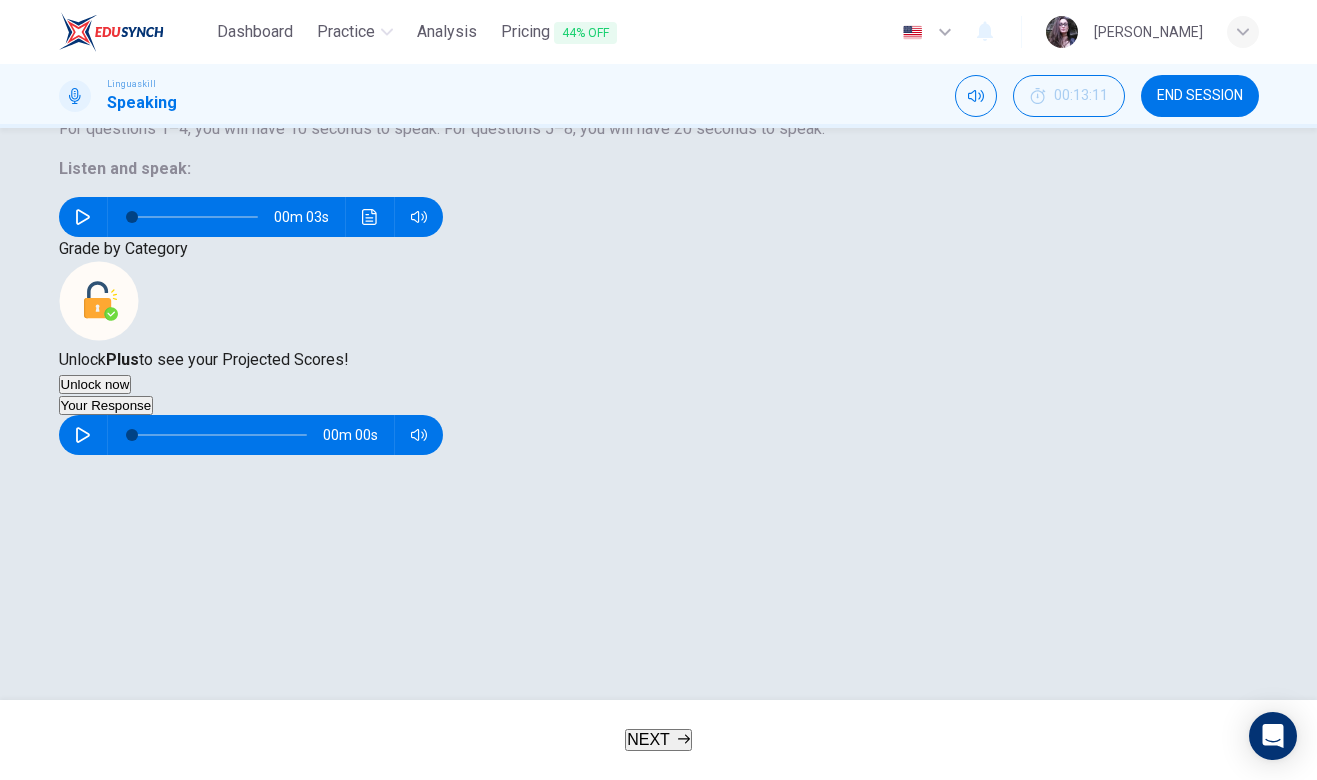 click 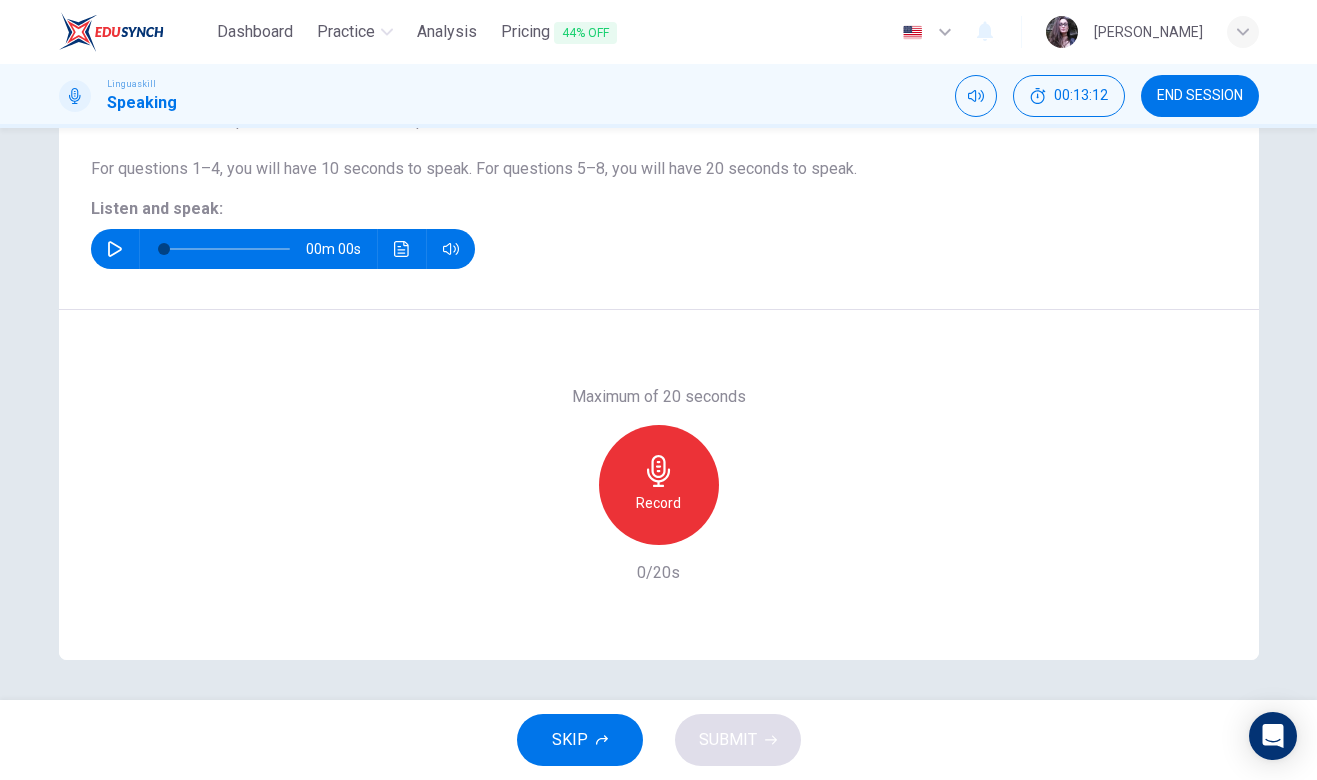 click 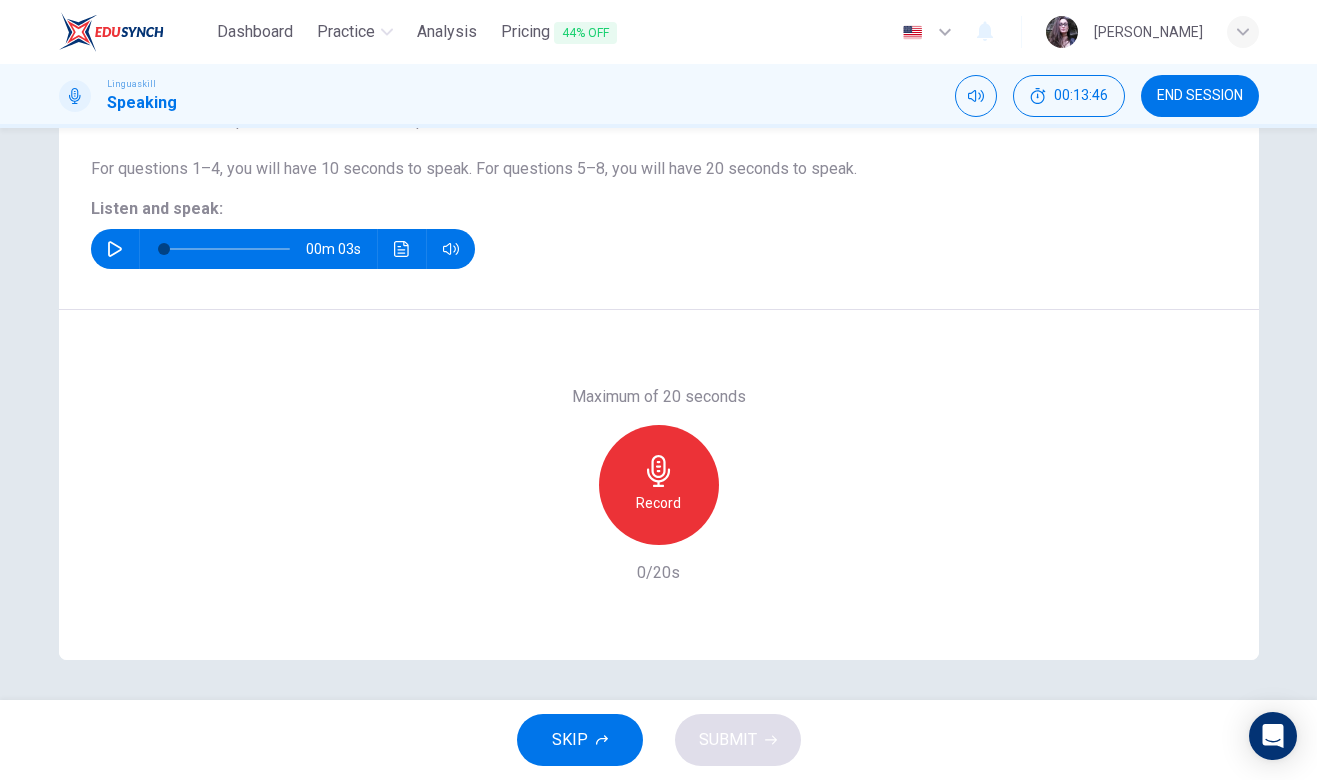 click 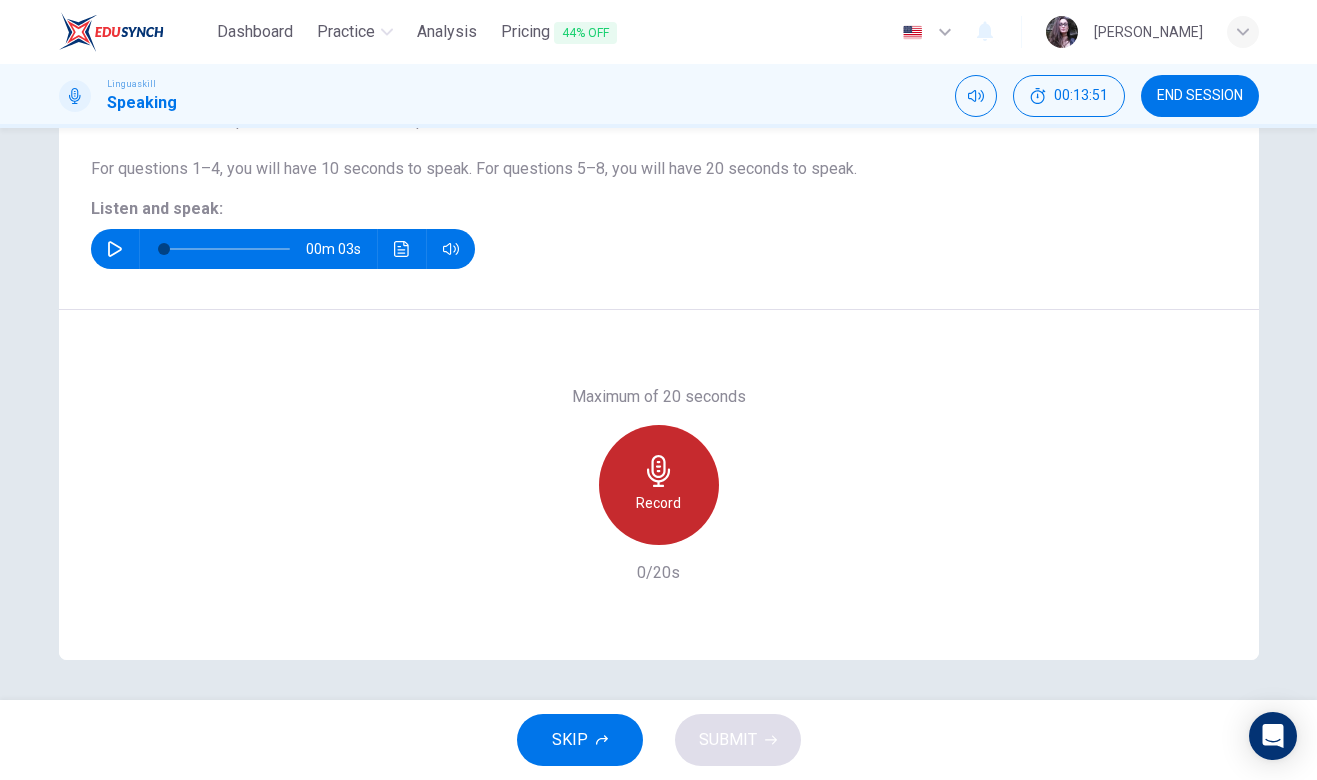 click 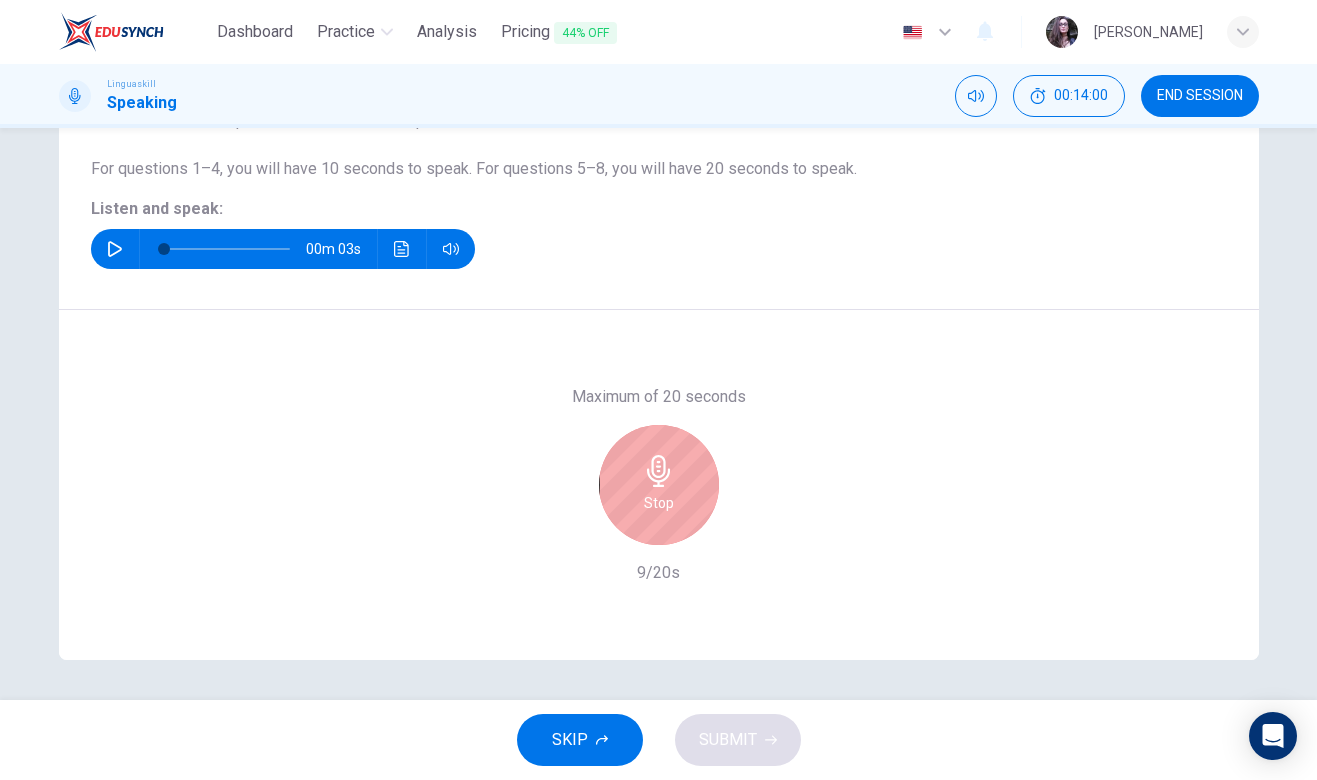 click 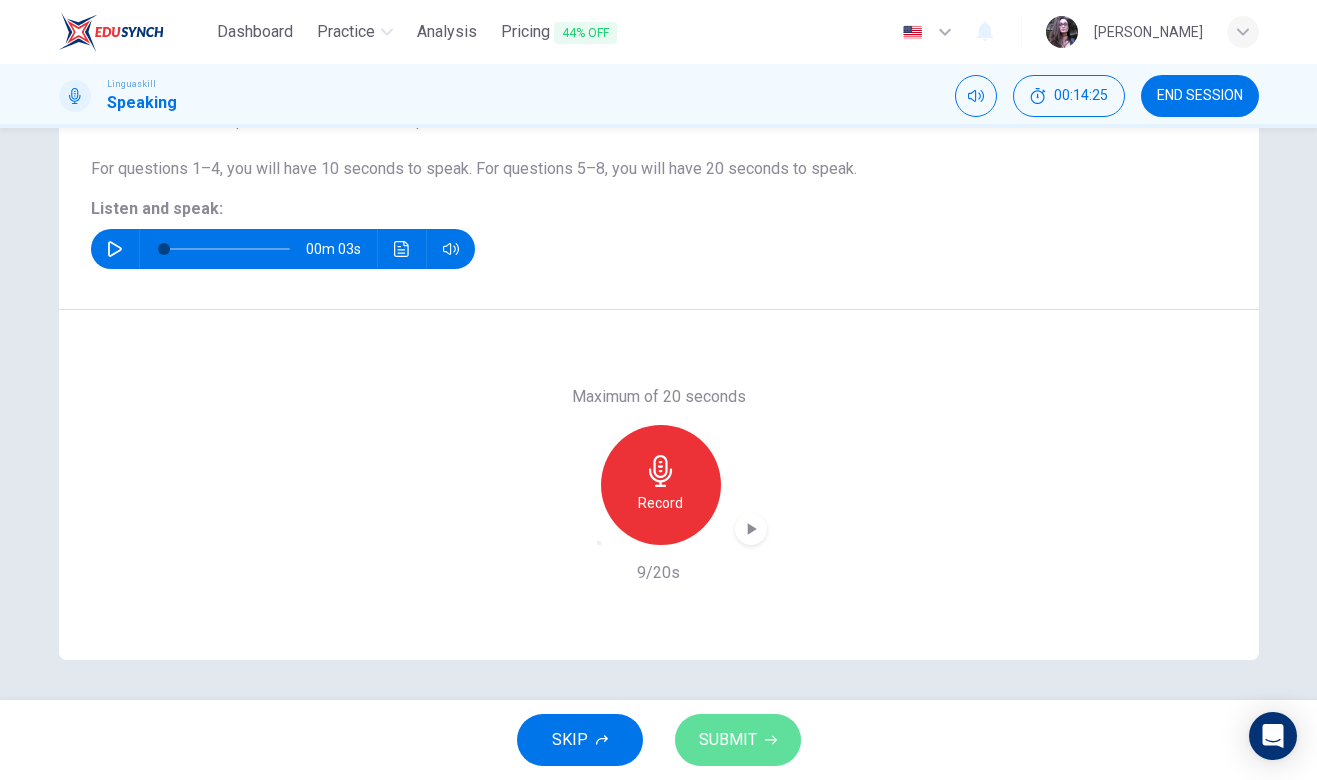 click on "SUBMIT" at bounding box center (728, 740) 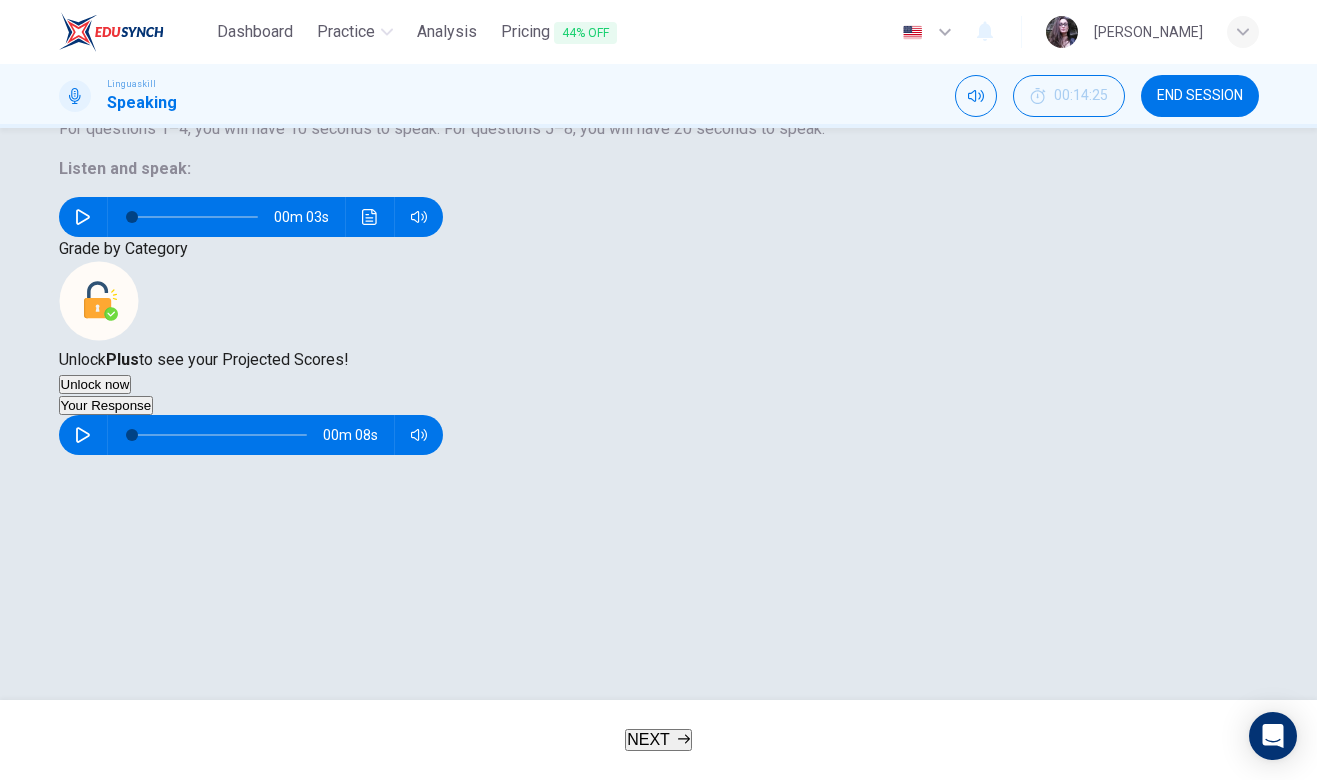 click on "NEXT" at bounding box center (658, 740) 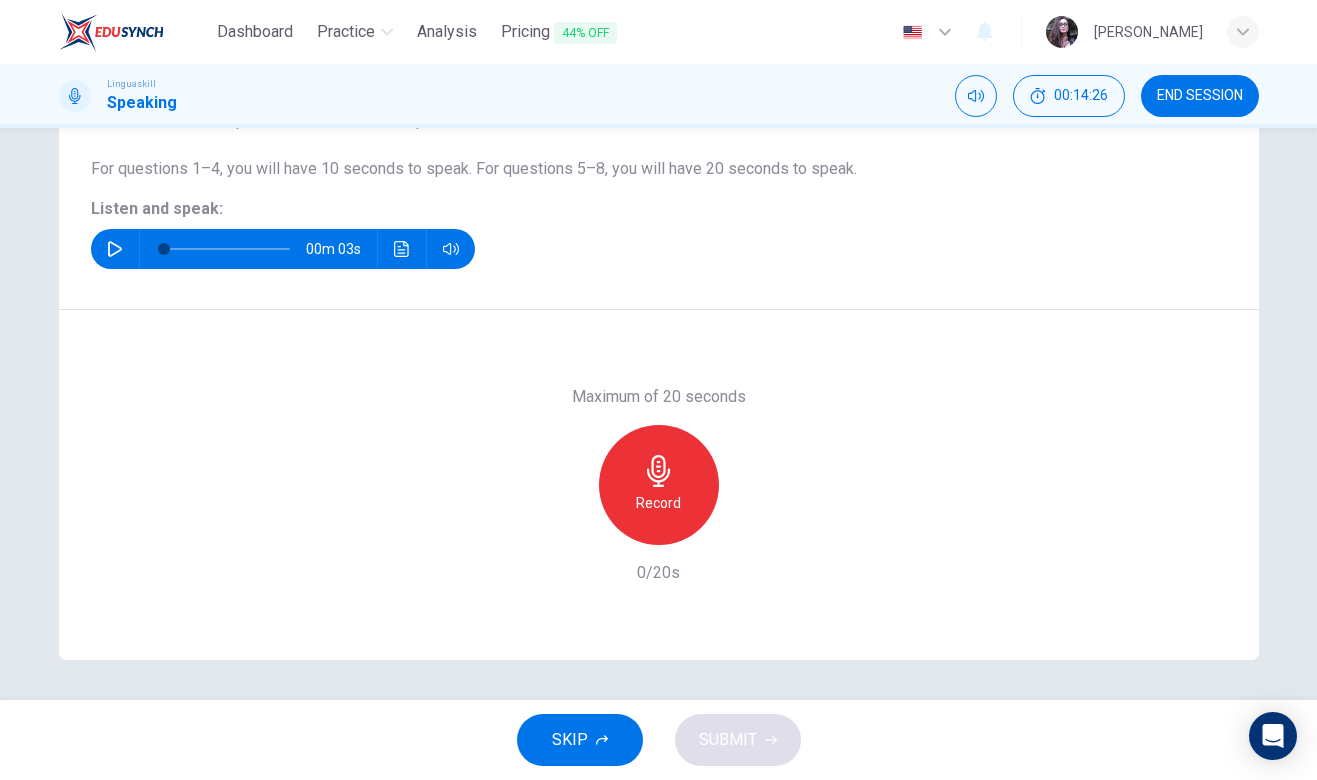 click 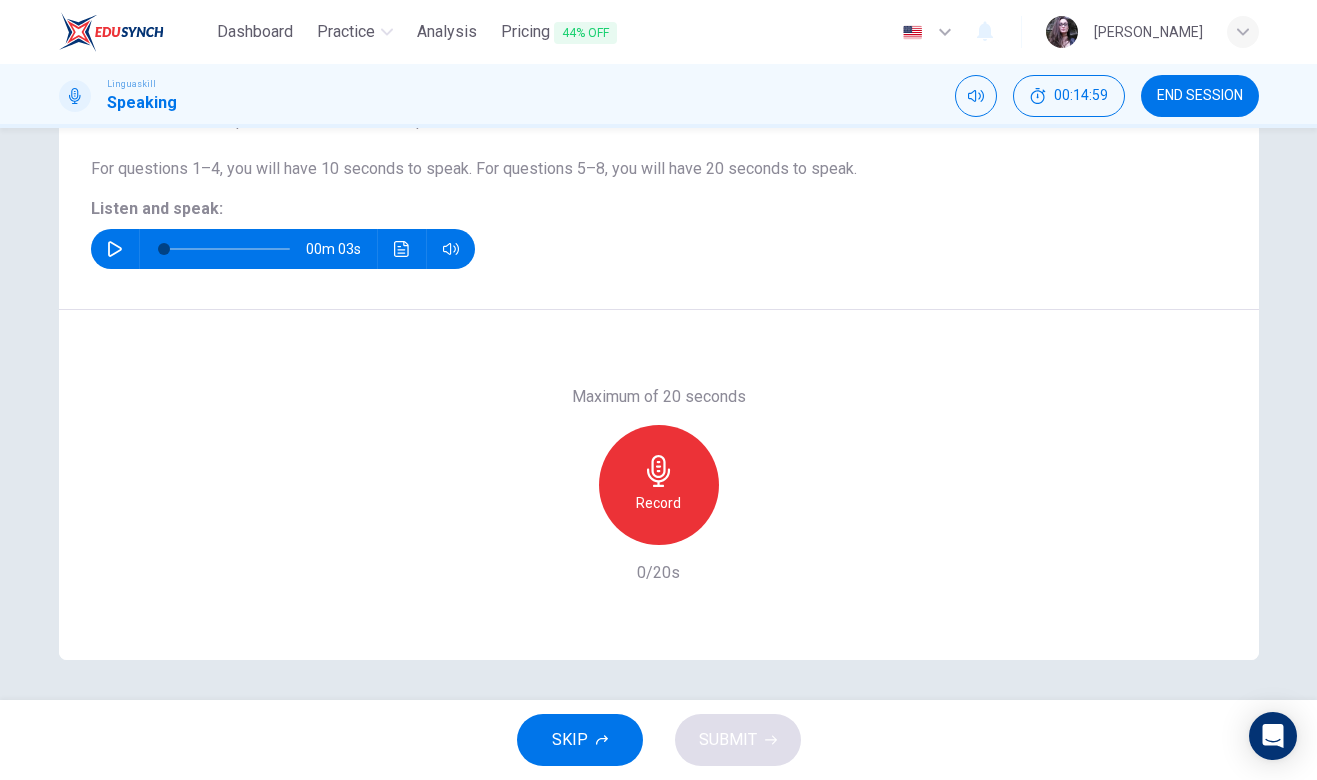 click 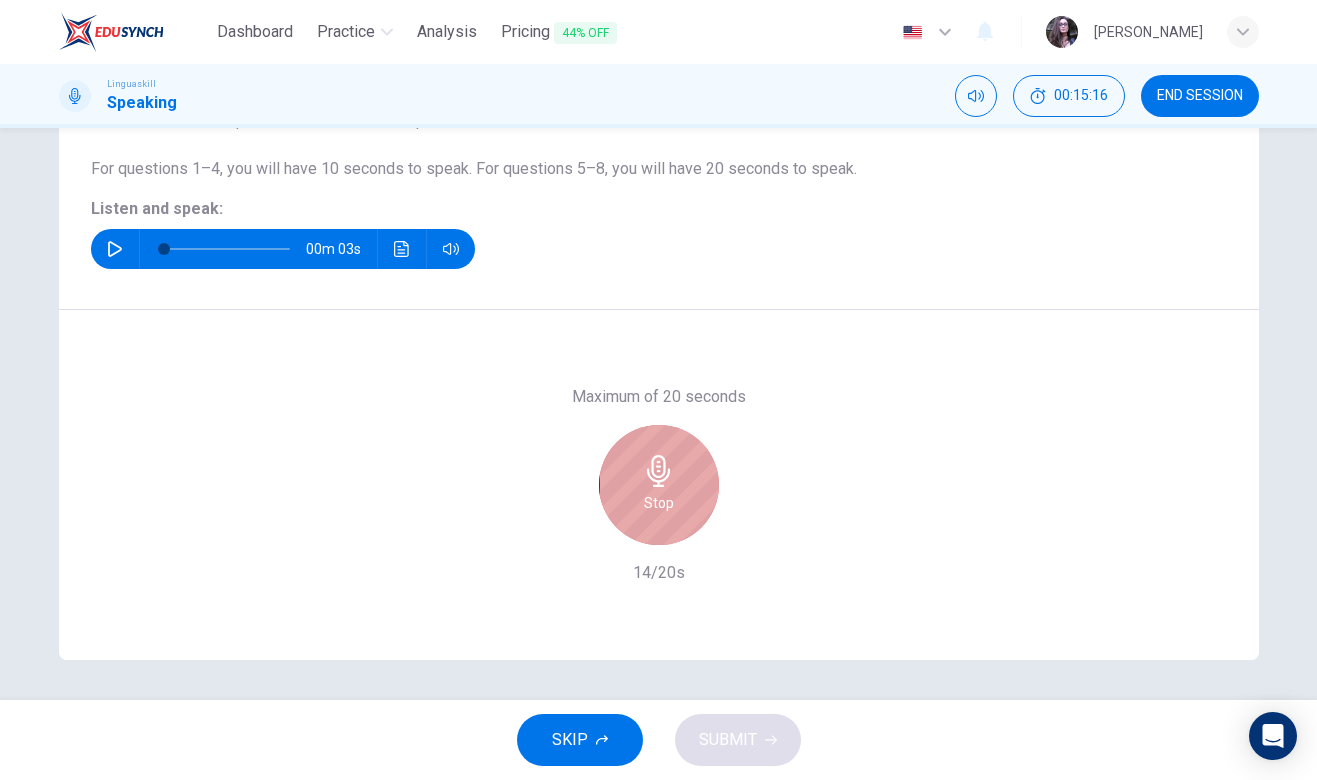 click 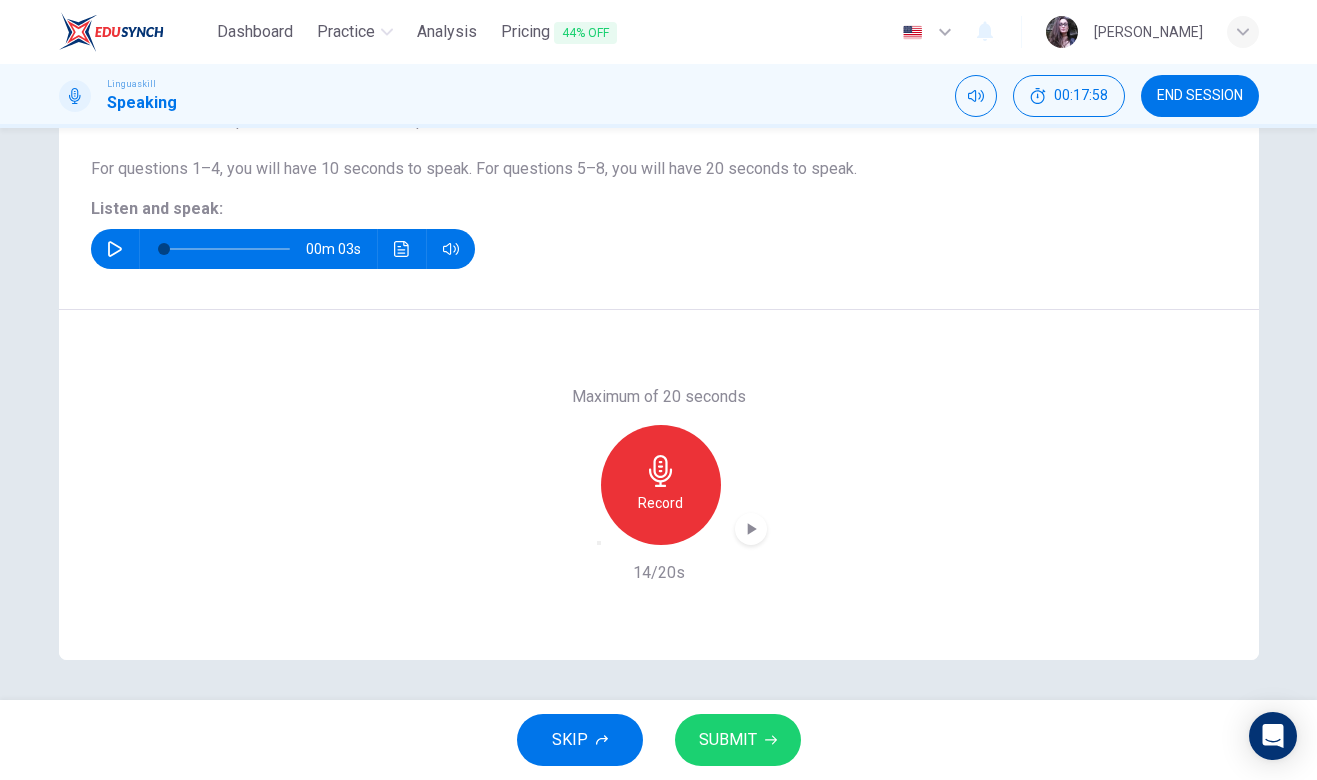 click 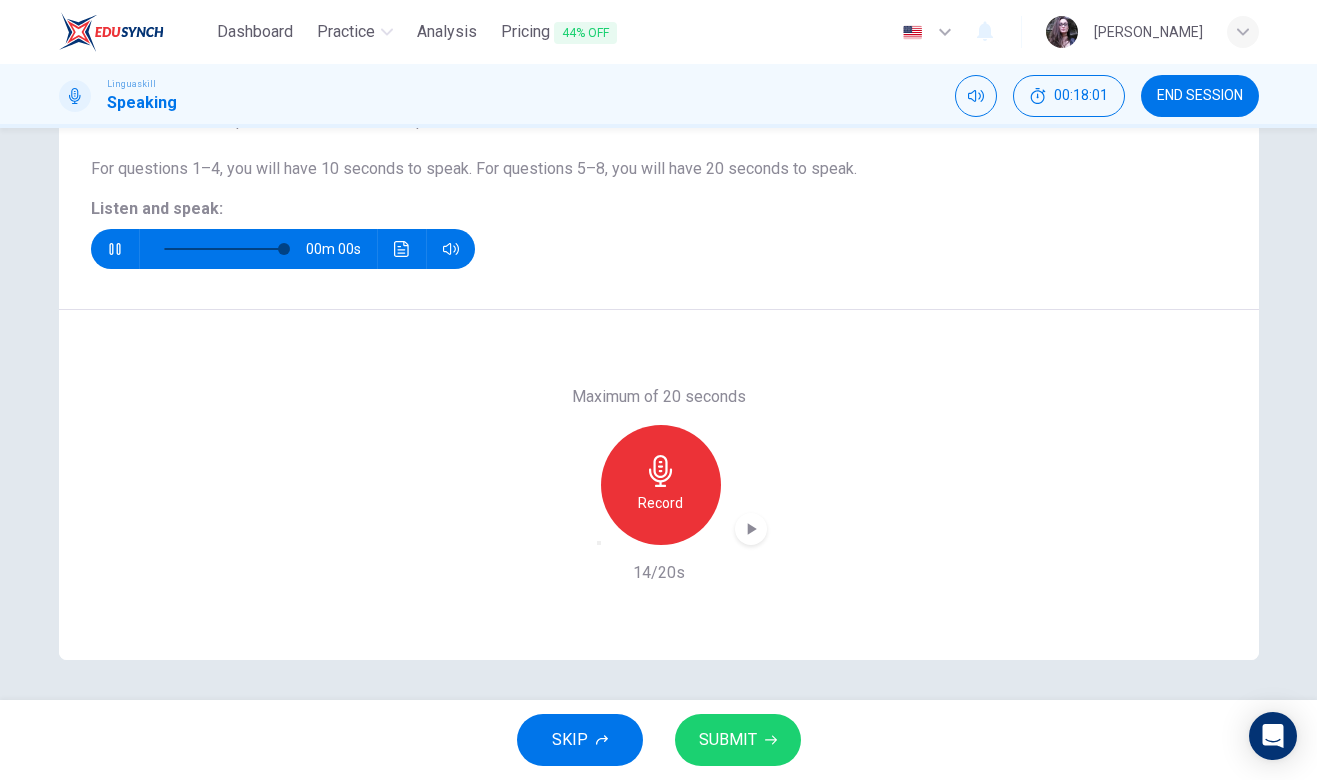 type on "0" 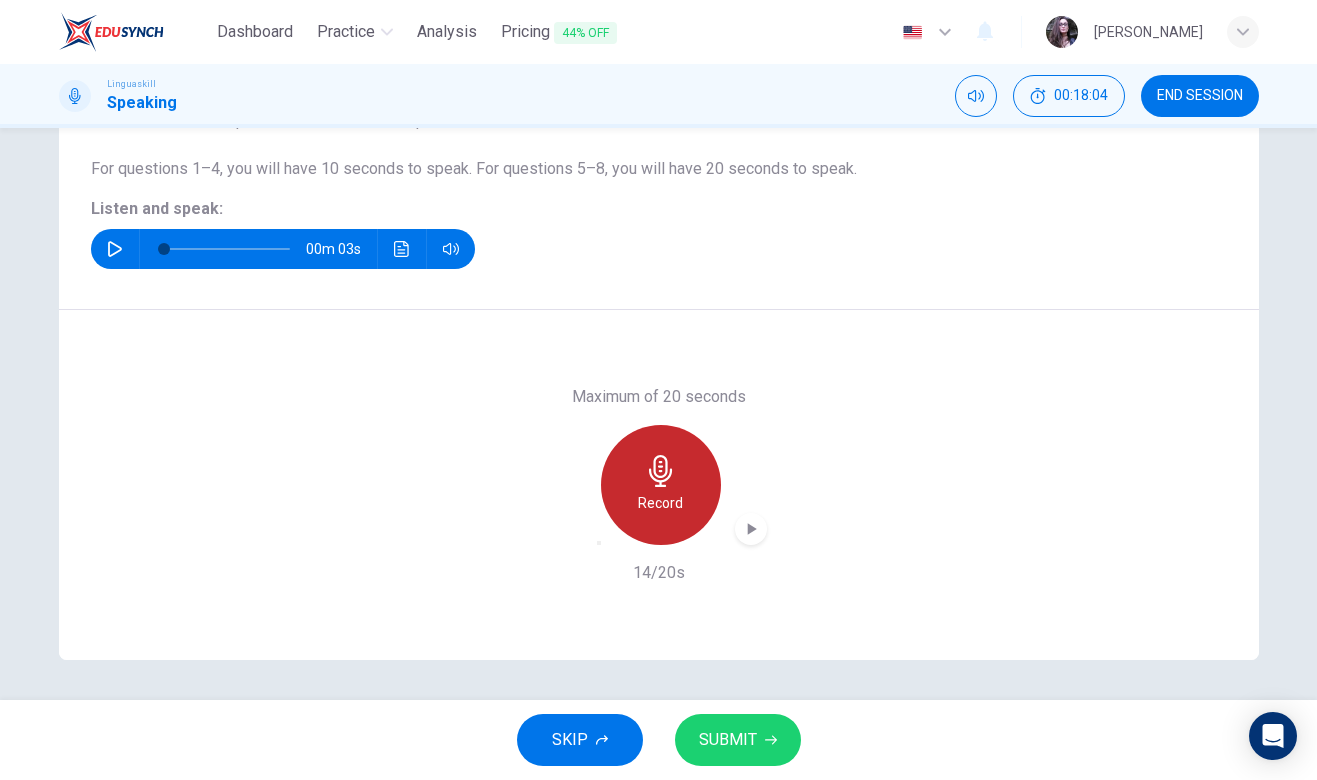 click on "Record" at bounding box center (660, 503) 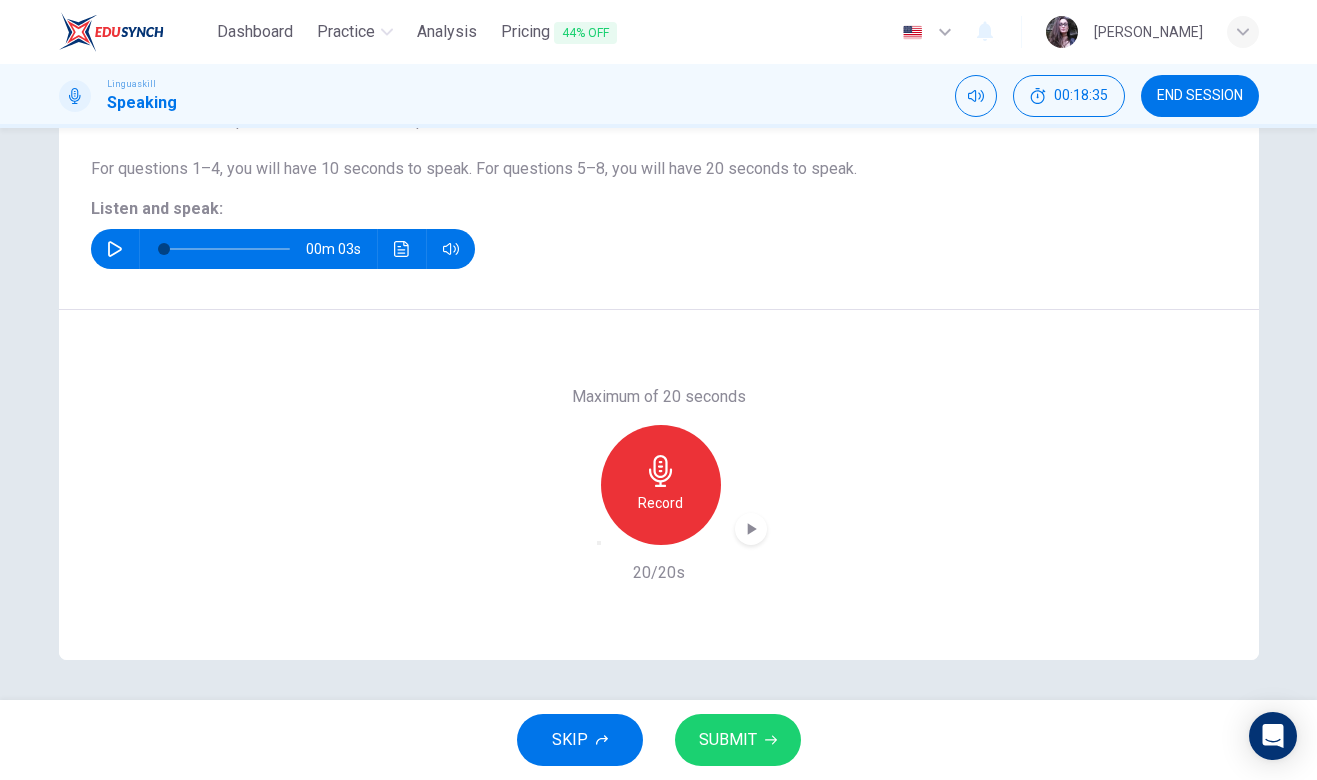 click on "SUBMIT" at bounding box center [728, 740] 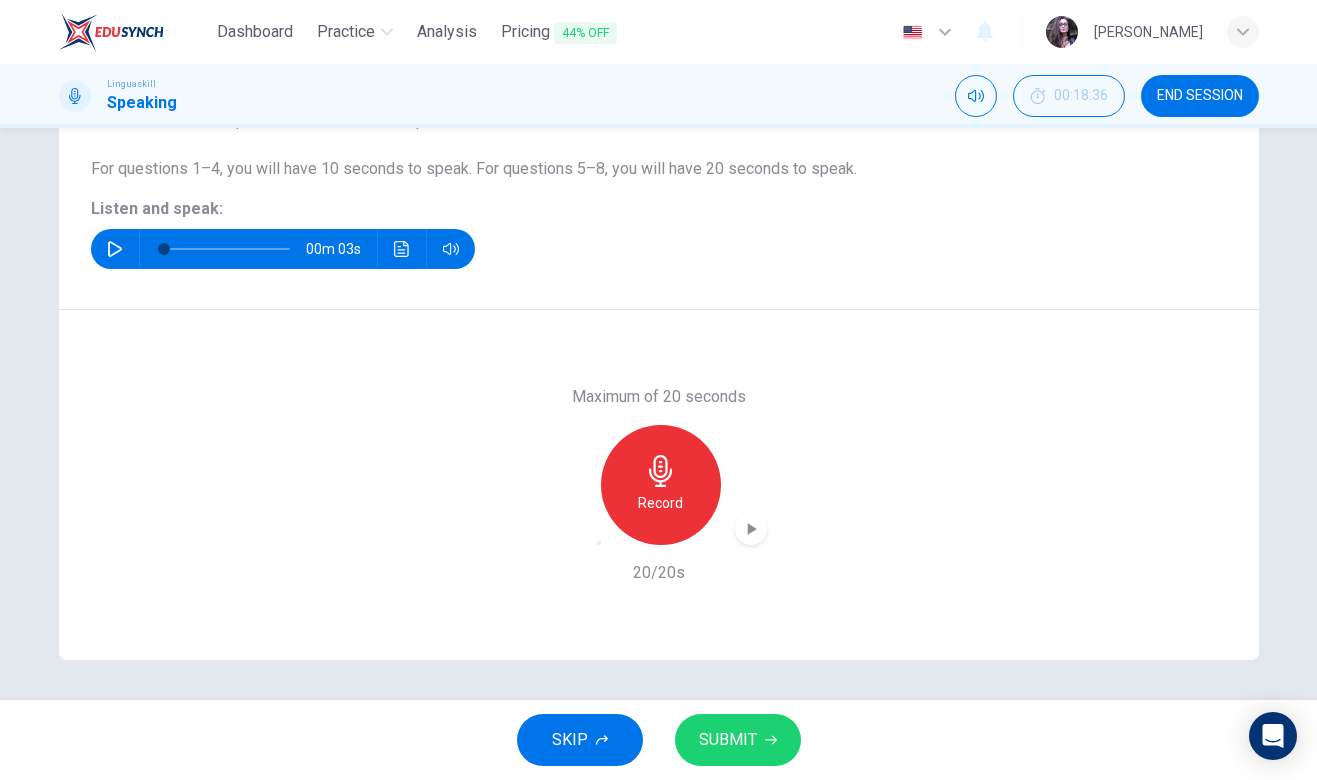 click on "SUBMIT" at bounding box center (728, 740) 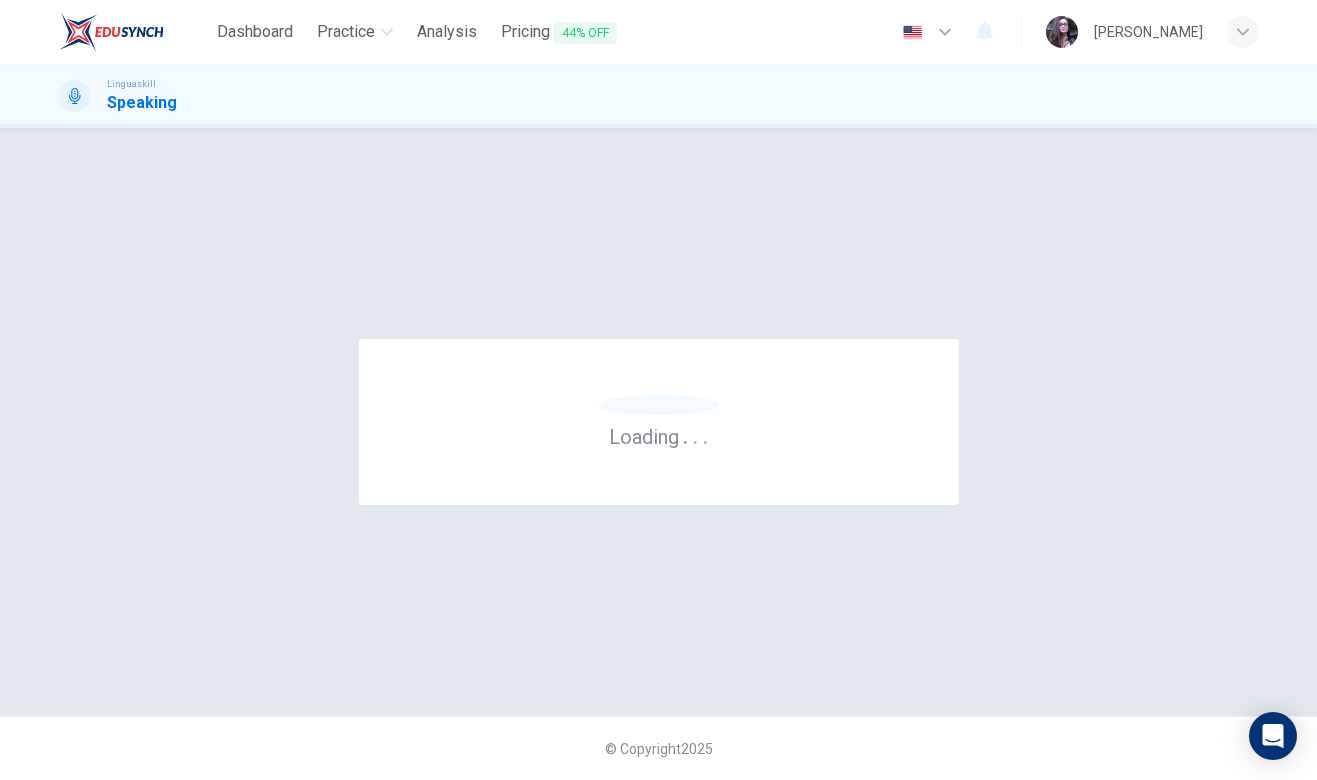 scroll, scrollTop: 0, scrollLeft: 0, axis: both 